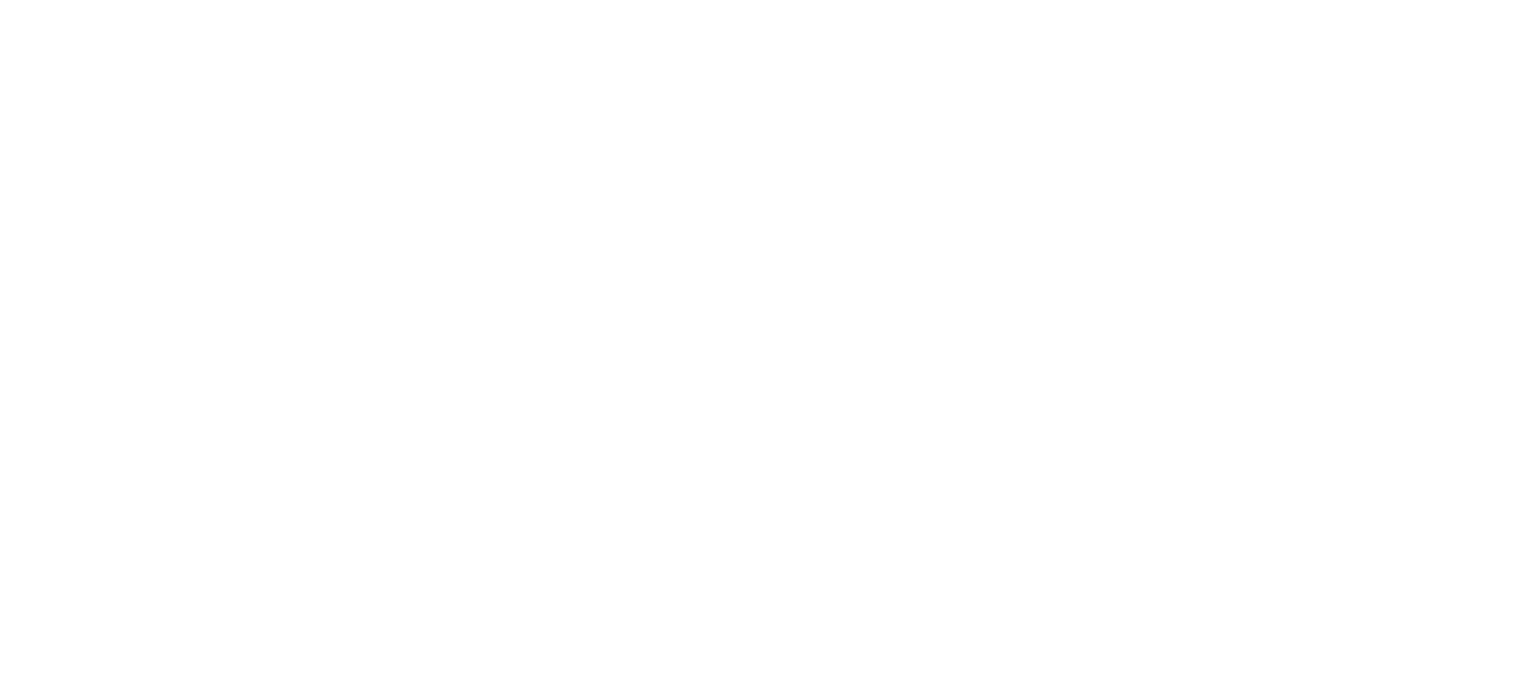 scroll, scrollTop: 0, scrollLeft: 0, axis: both 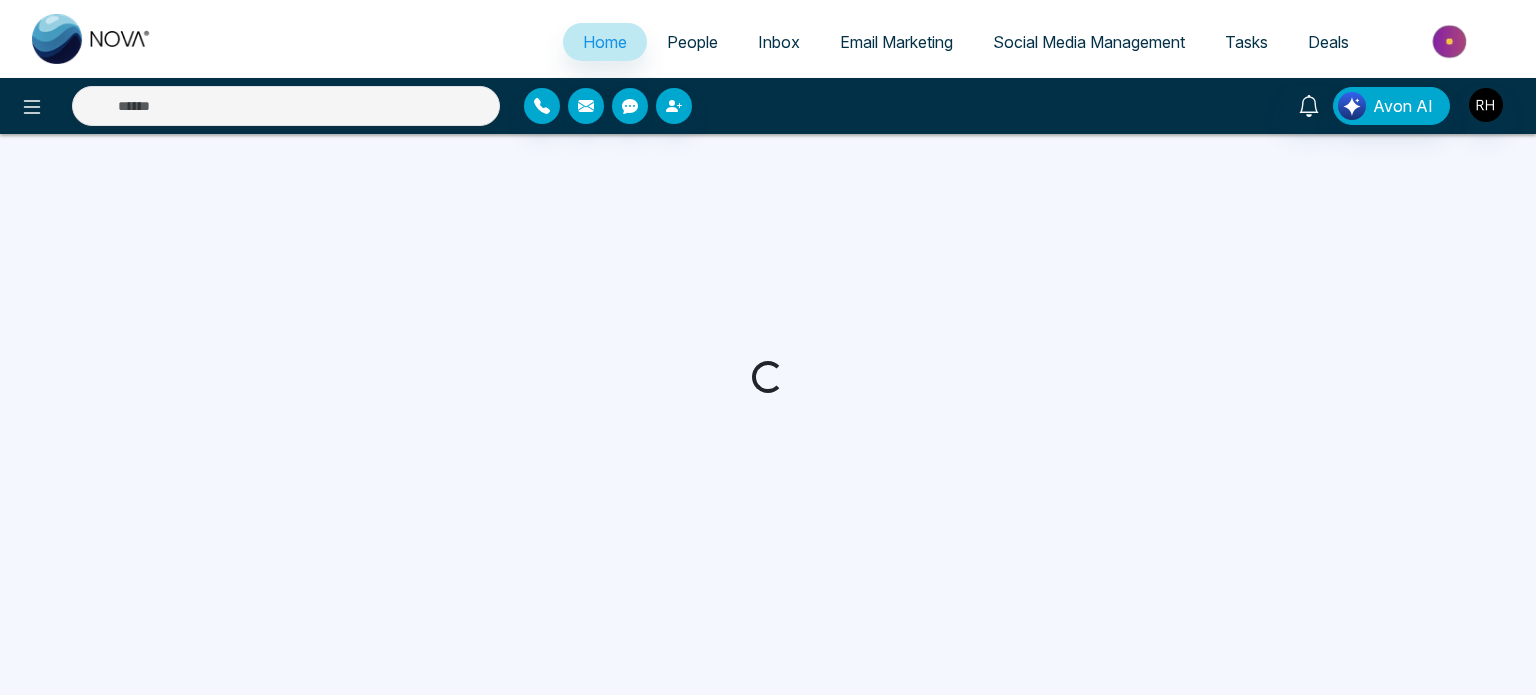 select on "*" 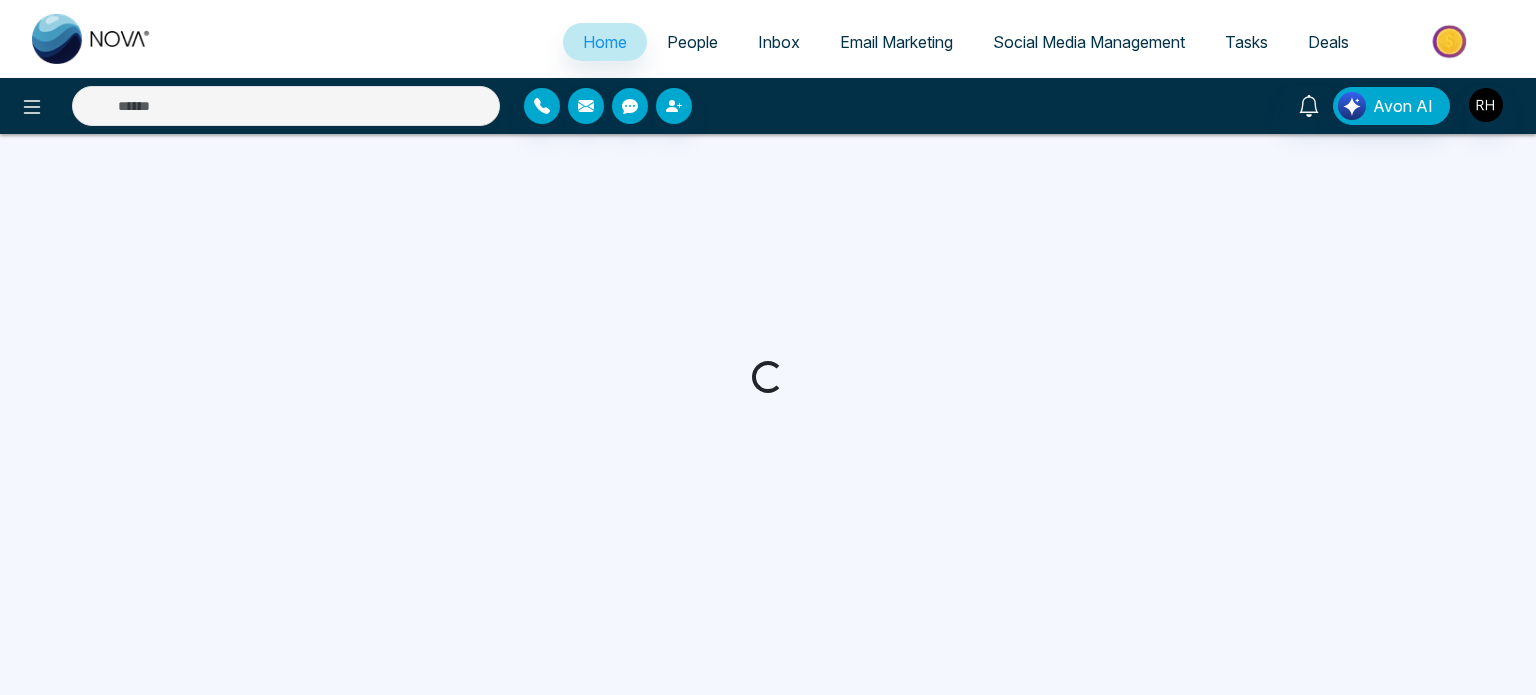 select on "*" 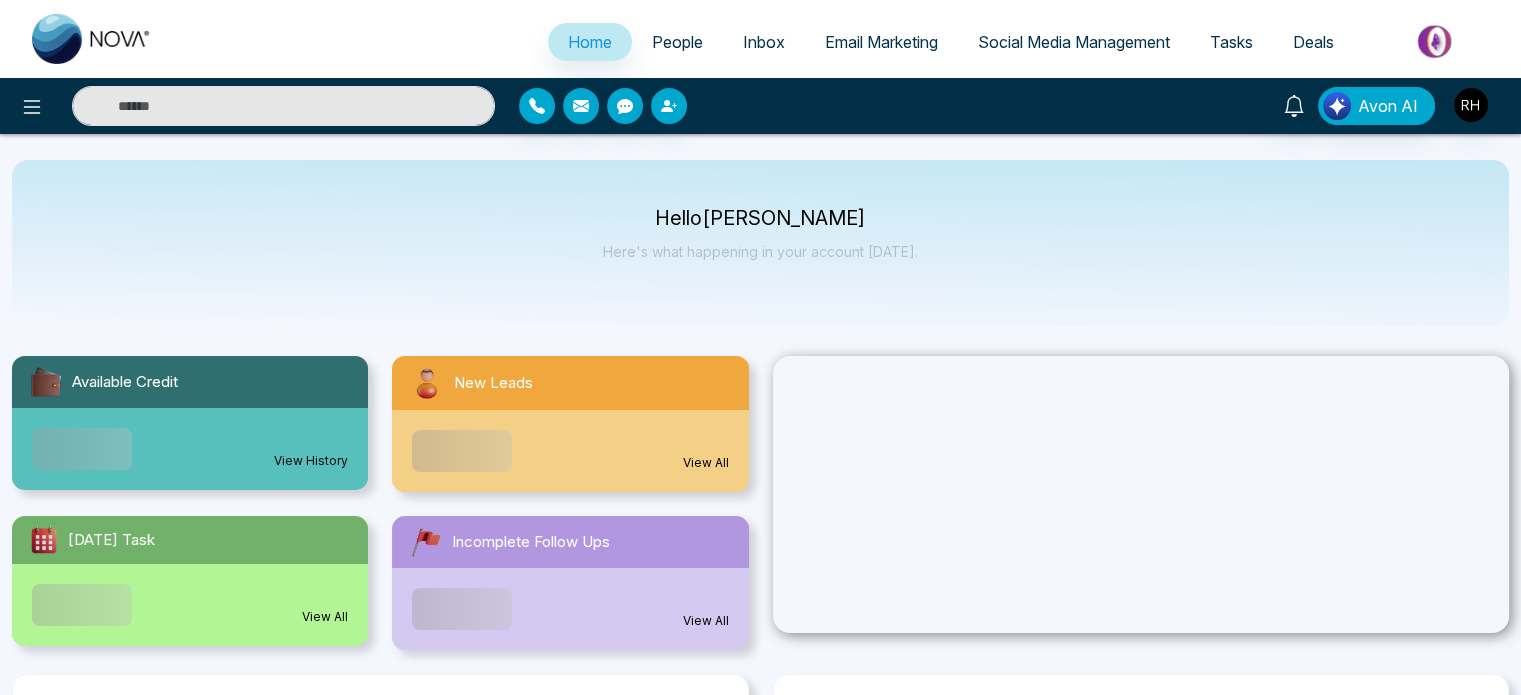 click on "**********" at bounding box center [760, 347] 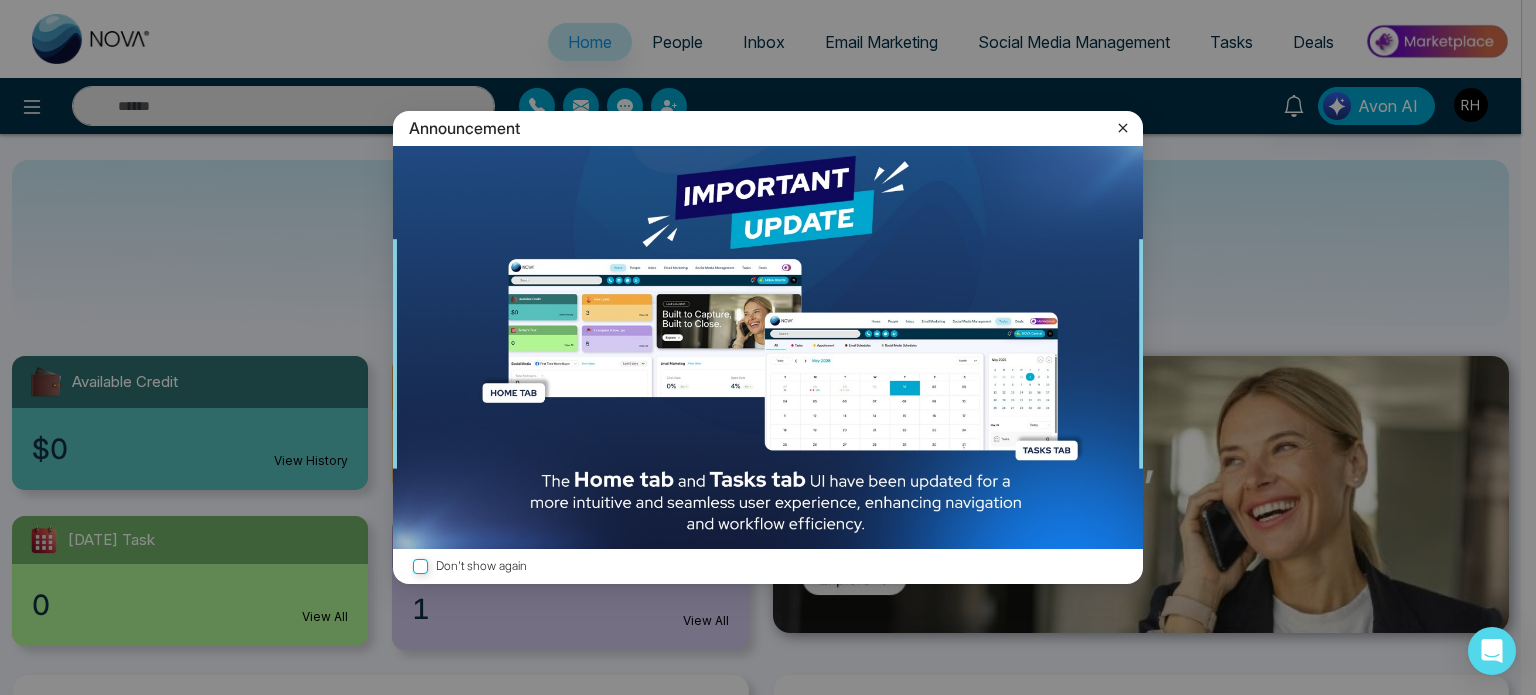 click 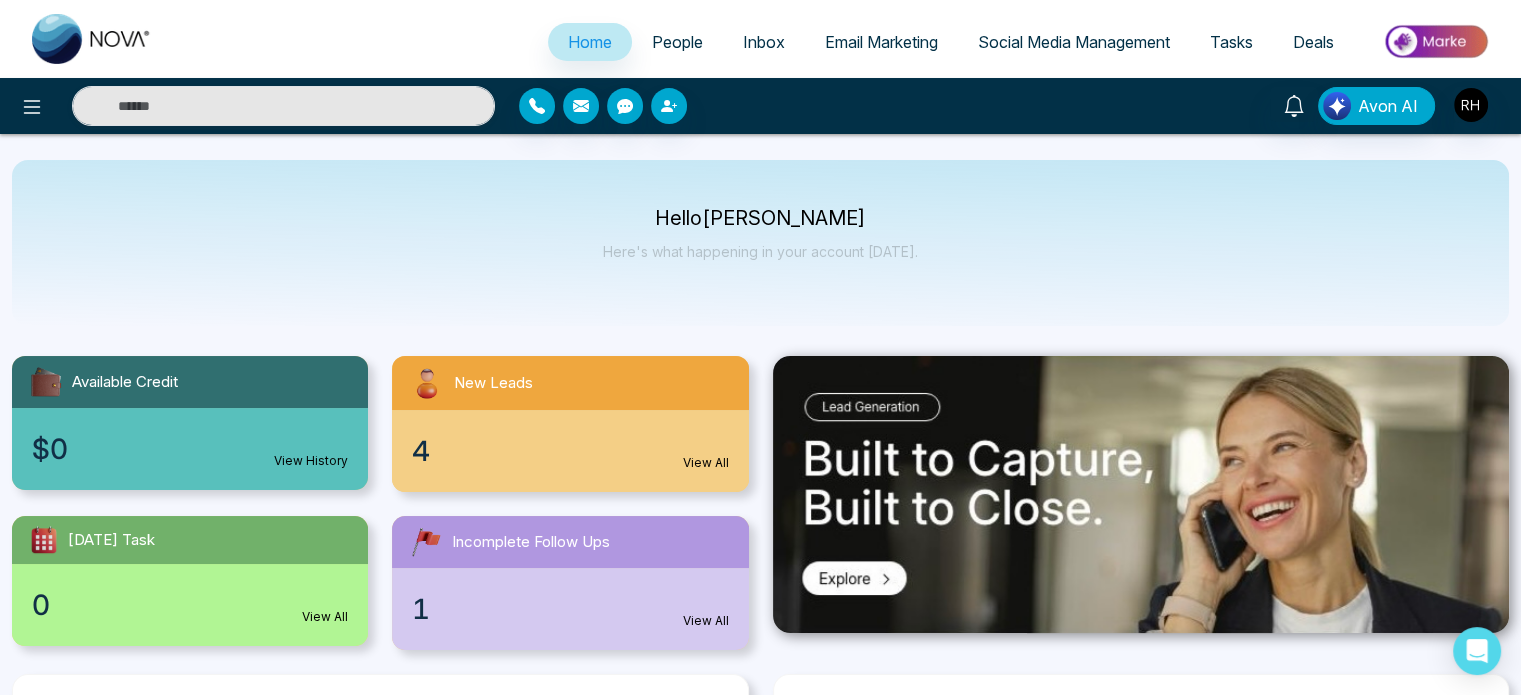 click on "View All" at bounding box center [706, 621] 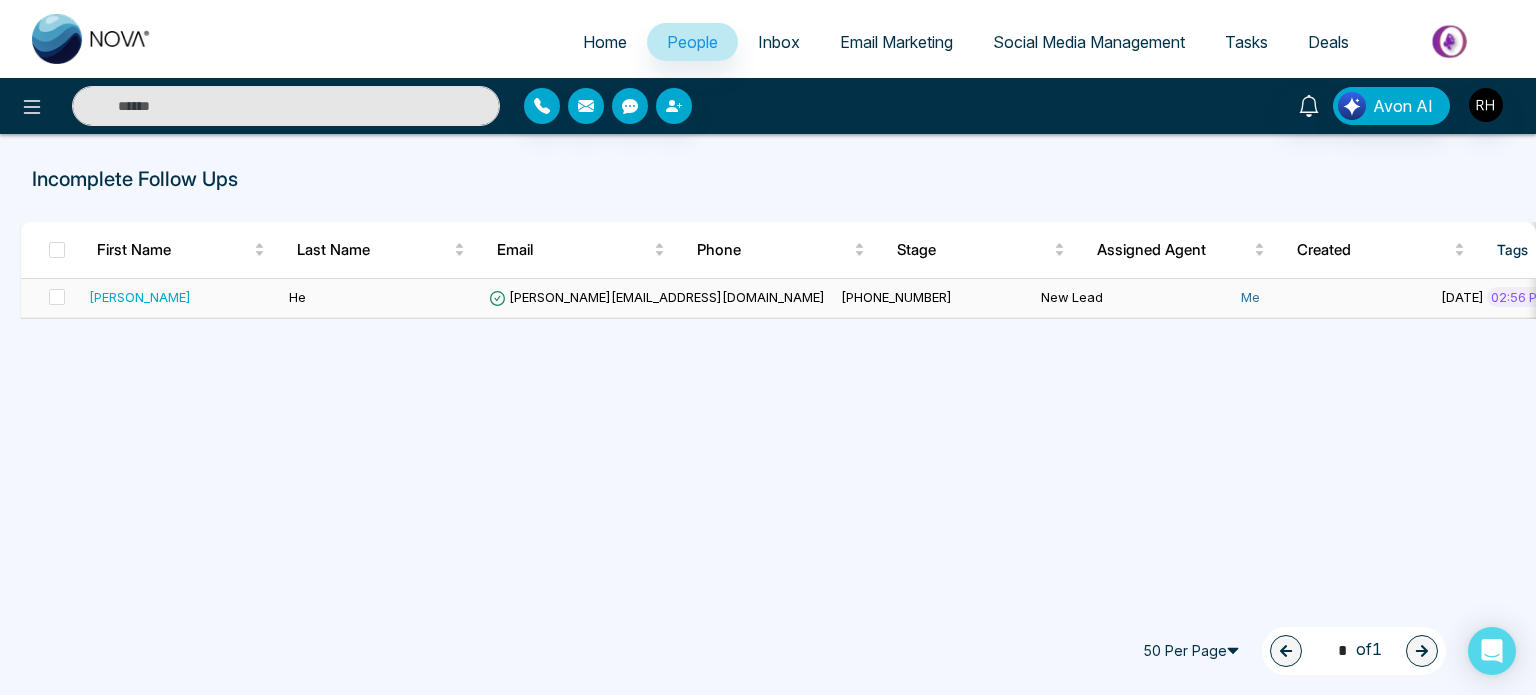 click on "[PERSON_NAME][EMAIL_ADDRESS][DOMAIN_NAME]" at bounding box center [657, 297] 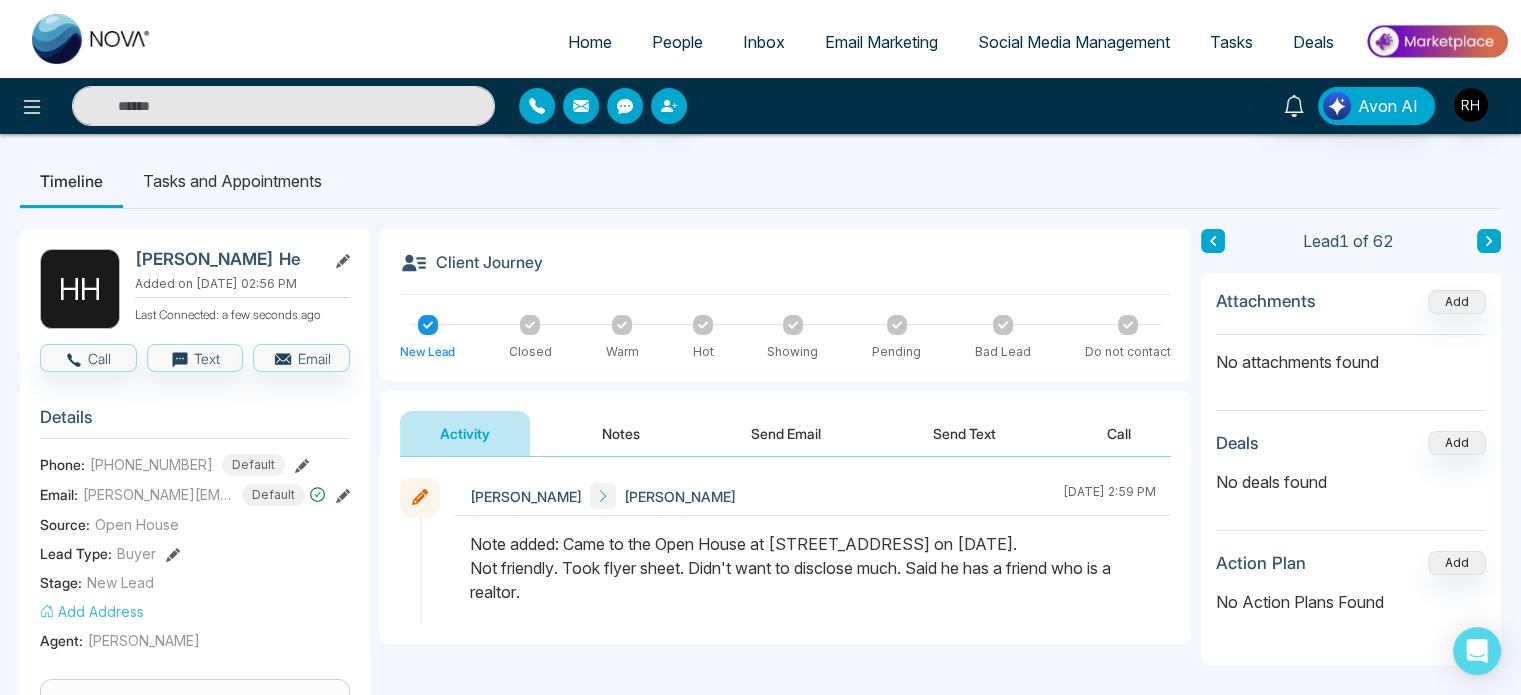 click on "Home" at bounding box center [590, 42] 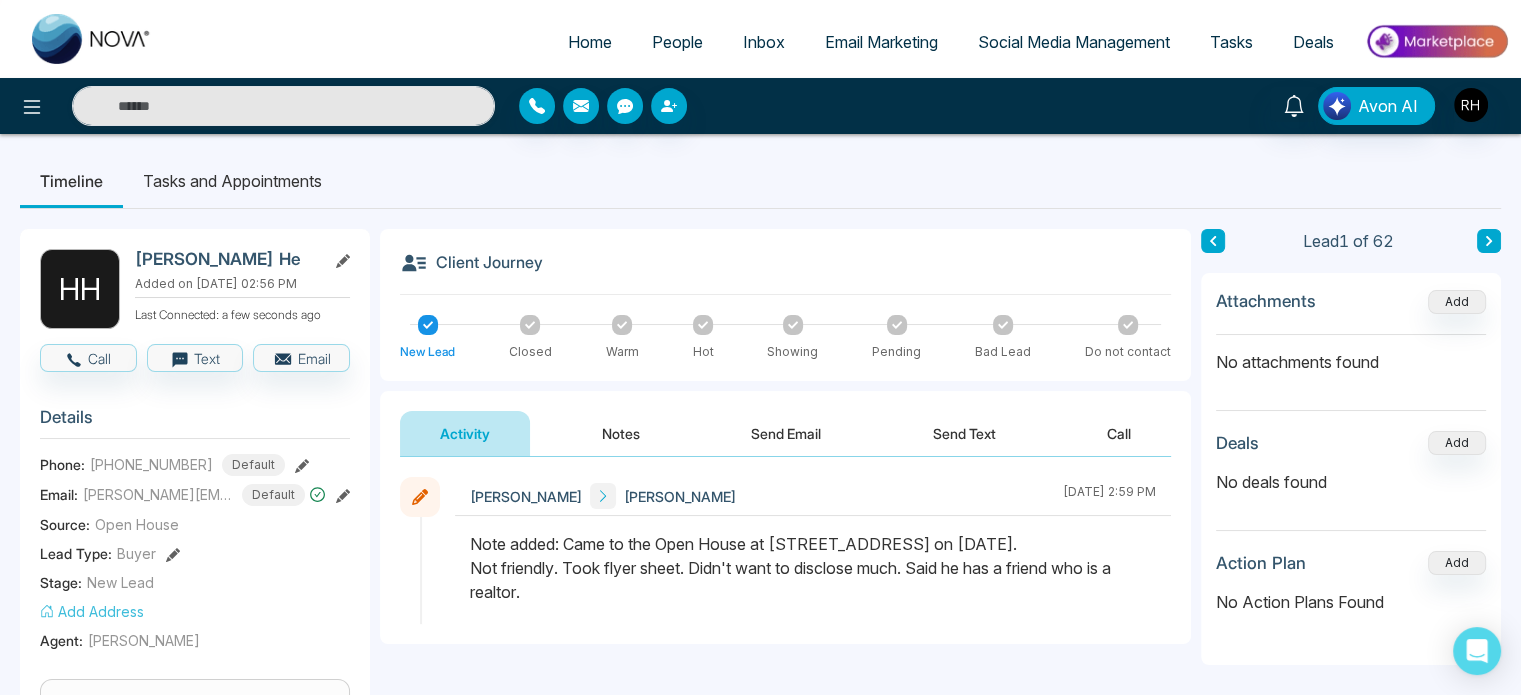 select on "*" 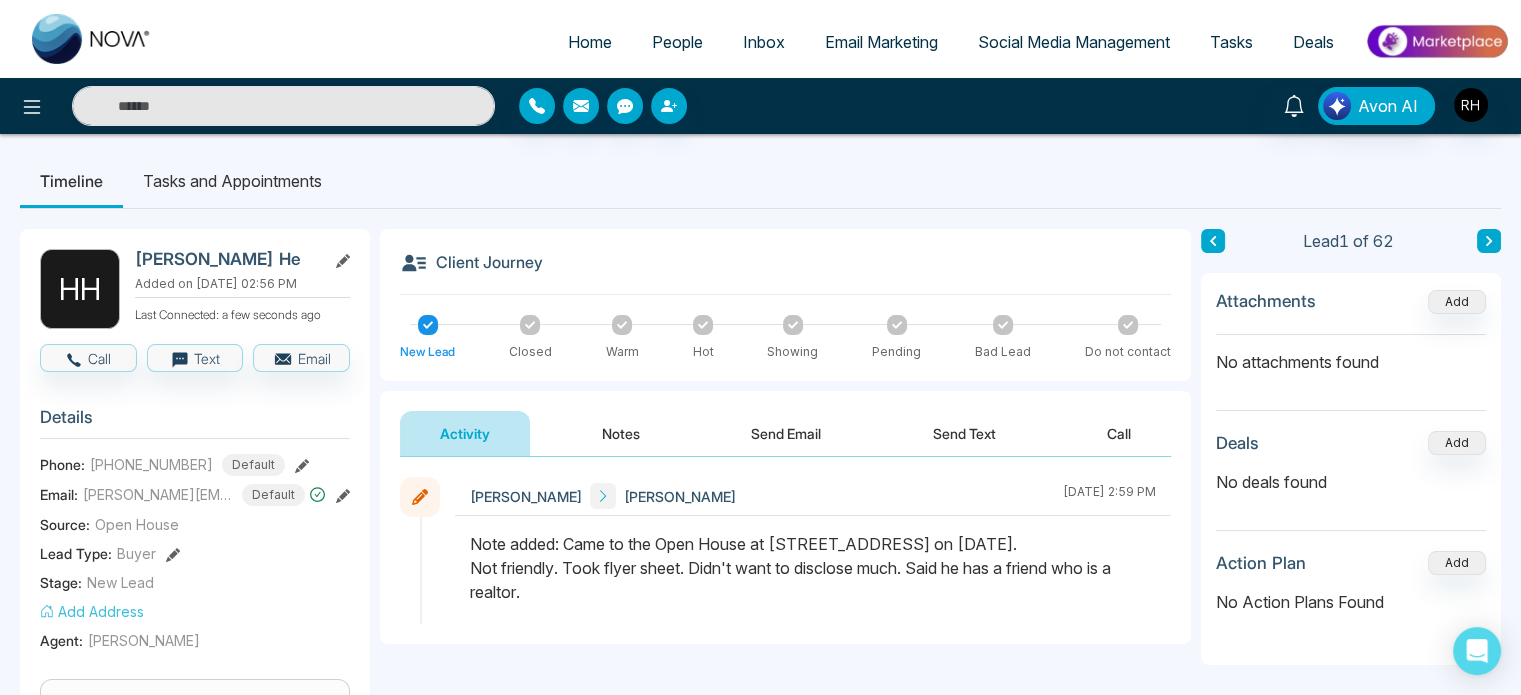 select on "*" 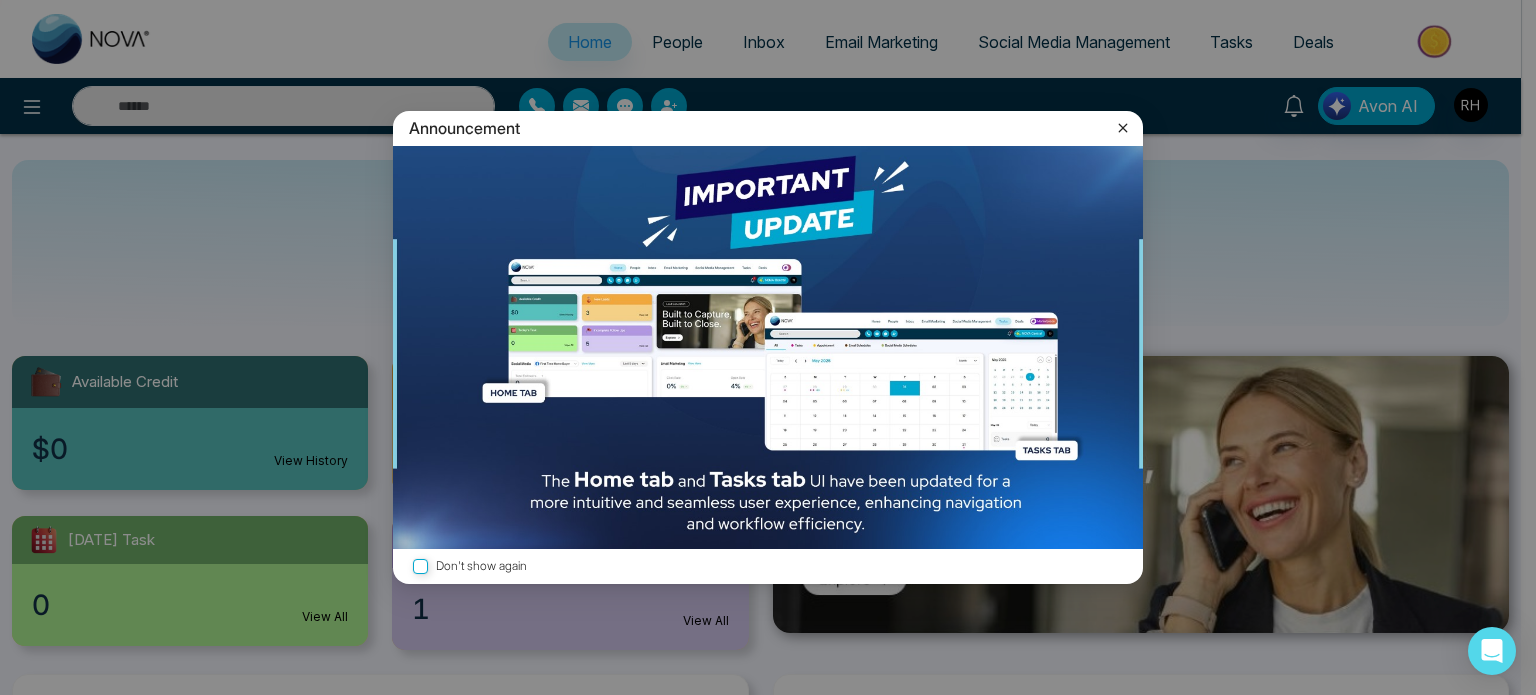 click 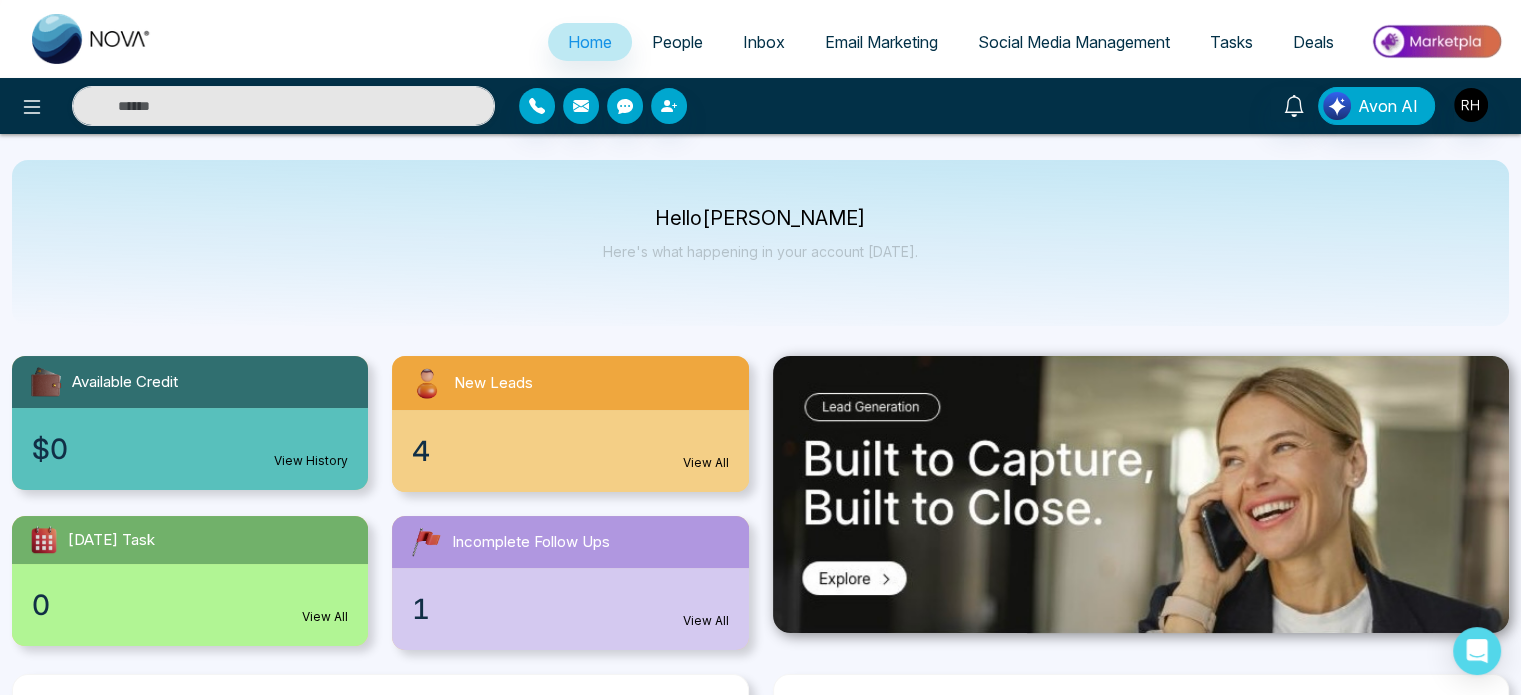 click on "Inbox" at bounding box center [764, 42] 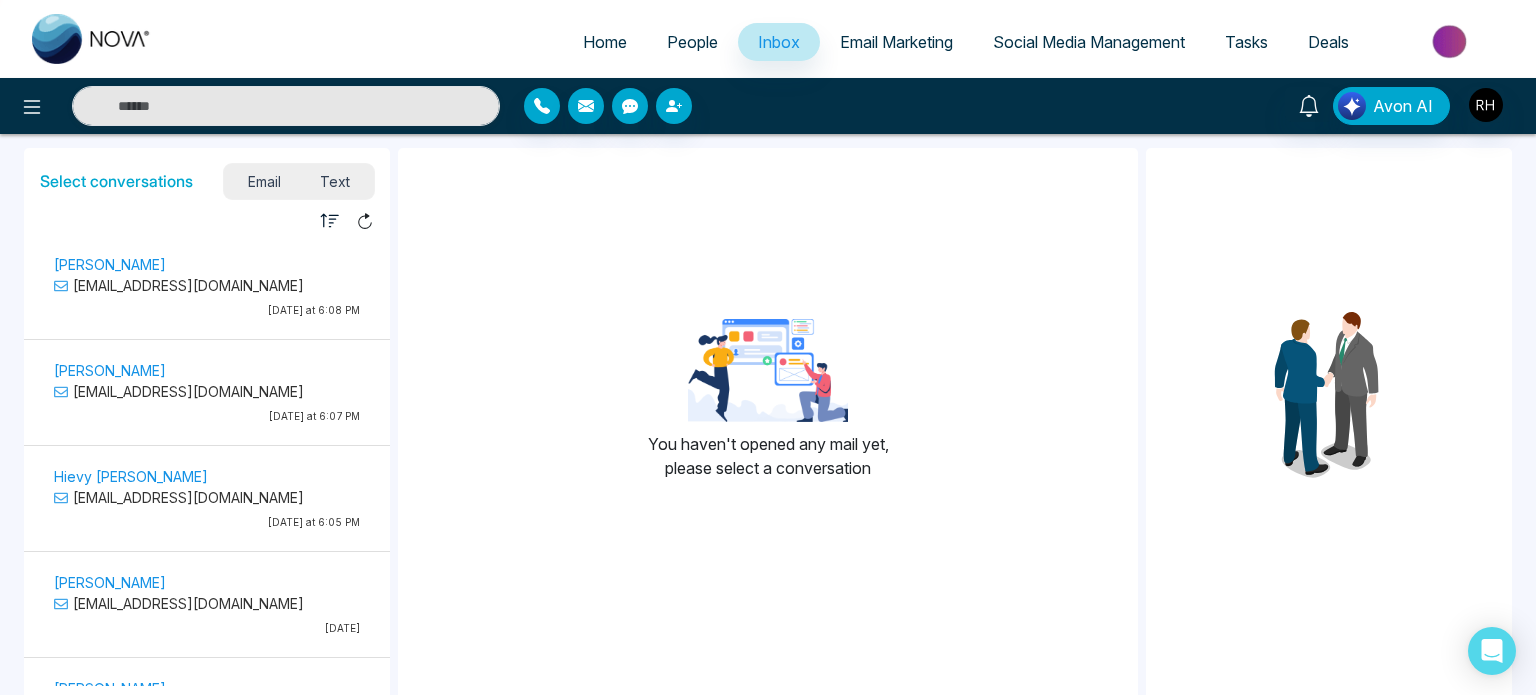 click on "Email Marketing" at bounding box center (896, 42) 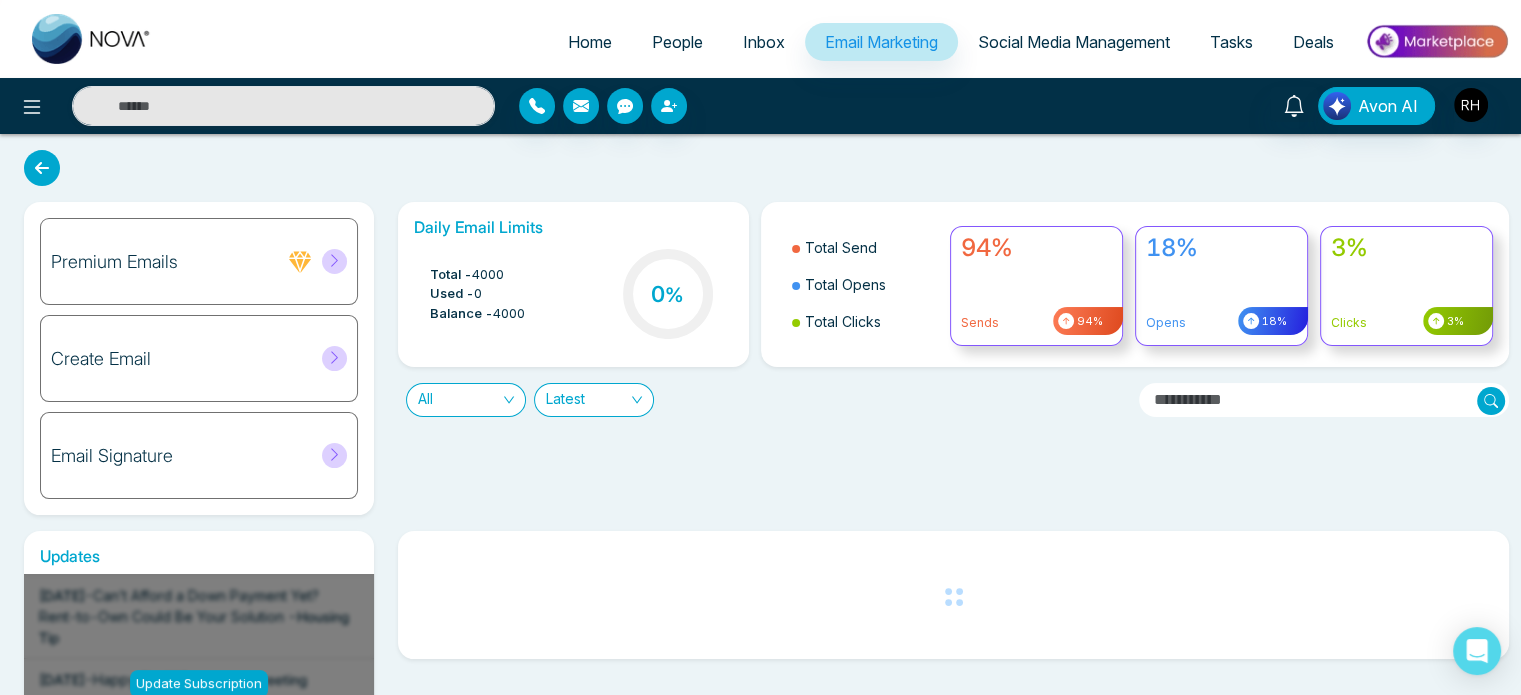 click on "Create Email" at bounding box center [199, 358] 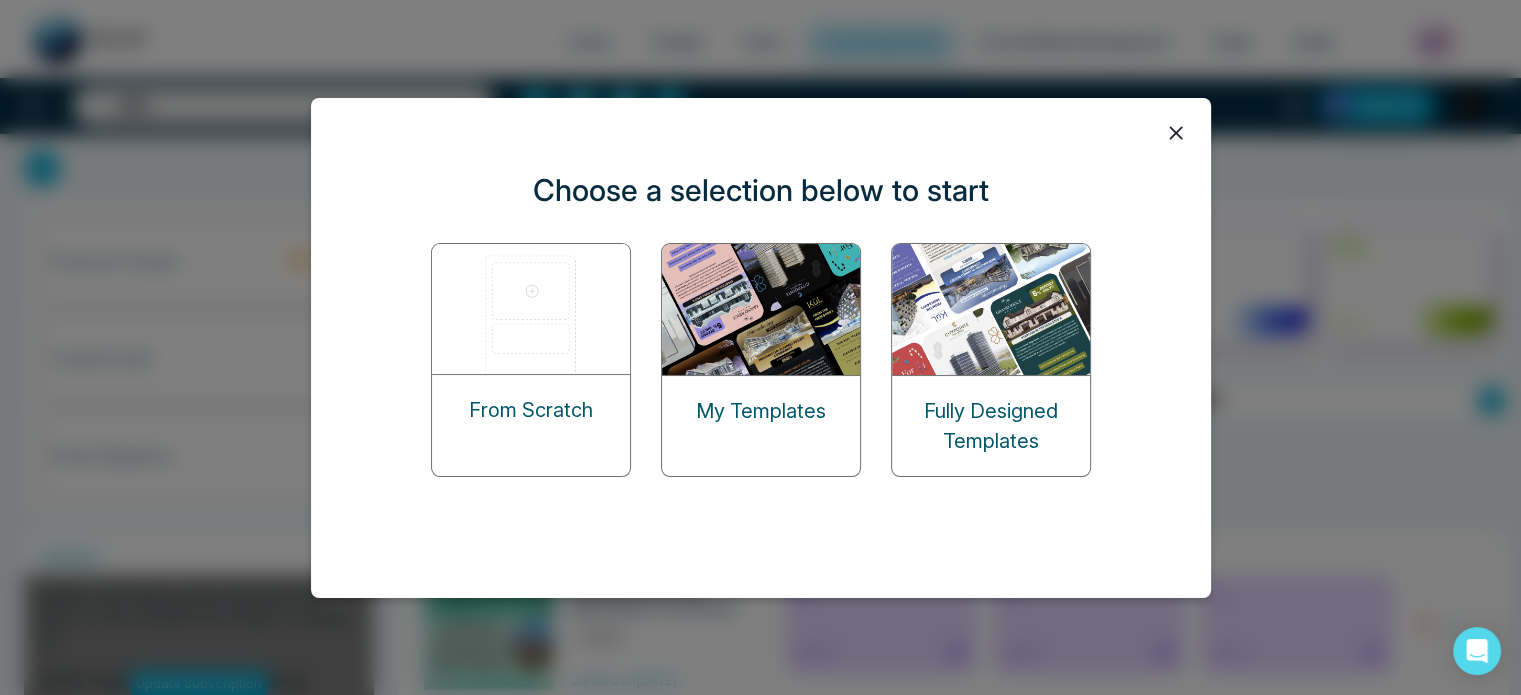 click at bounding box center (532, 309) 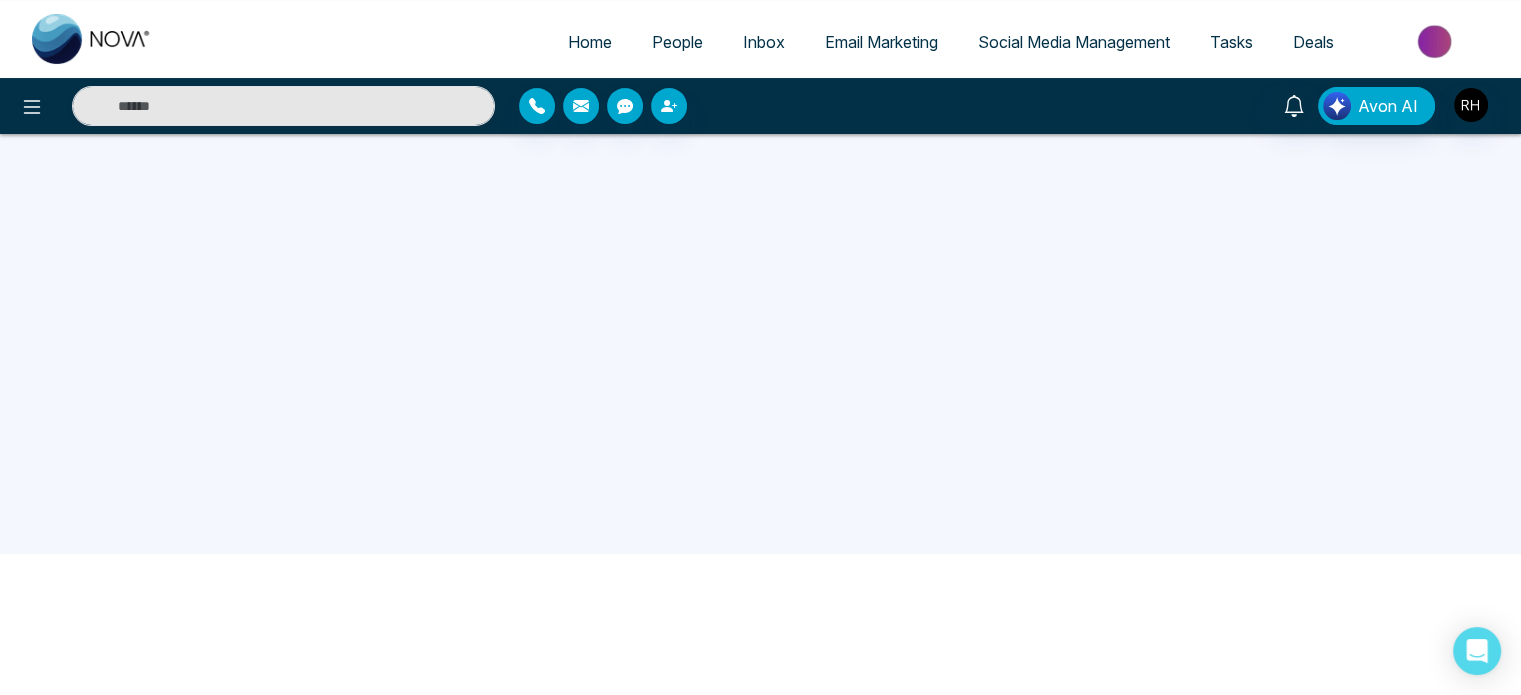 scroll, scrollTop: 190, scrollLeft: 0, axis: vertical 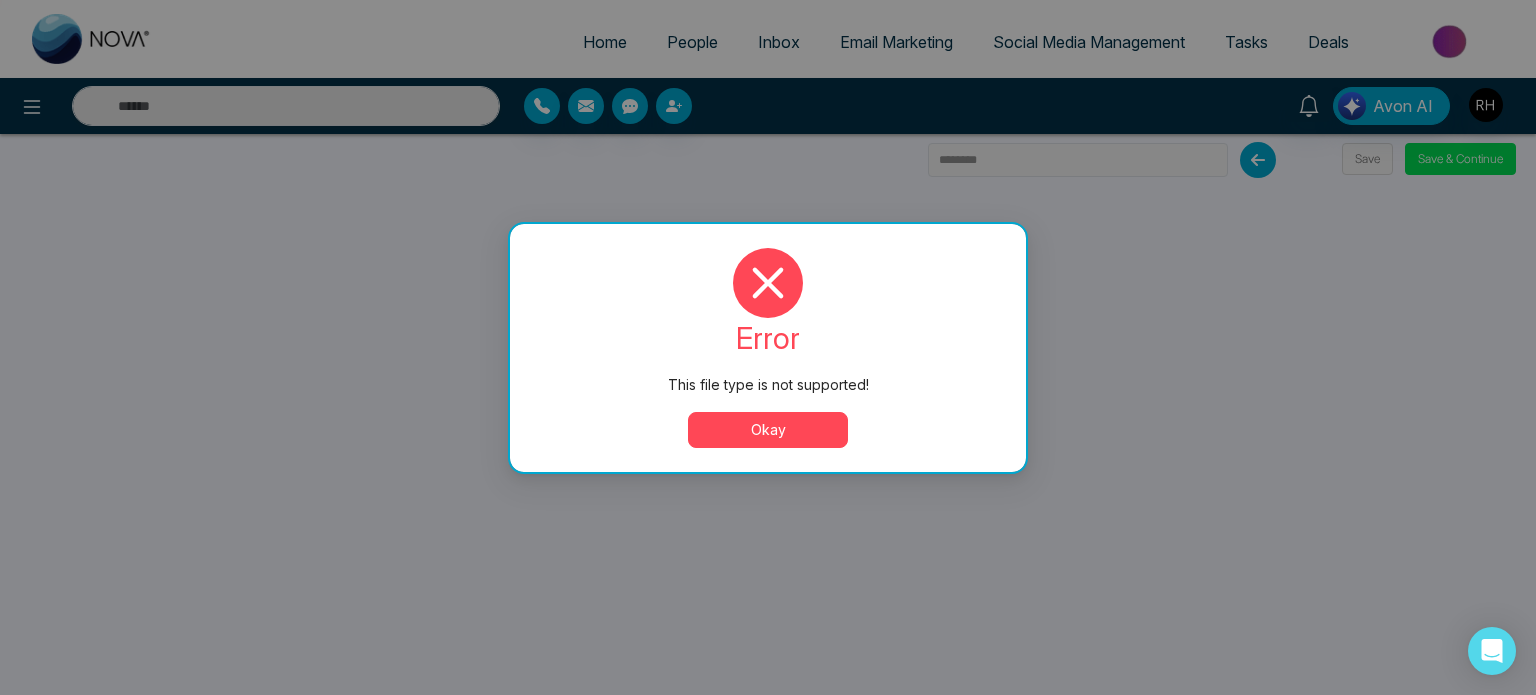 click on "Okay" at bounding box center (768, 430) 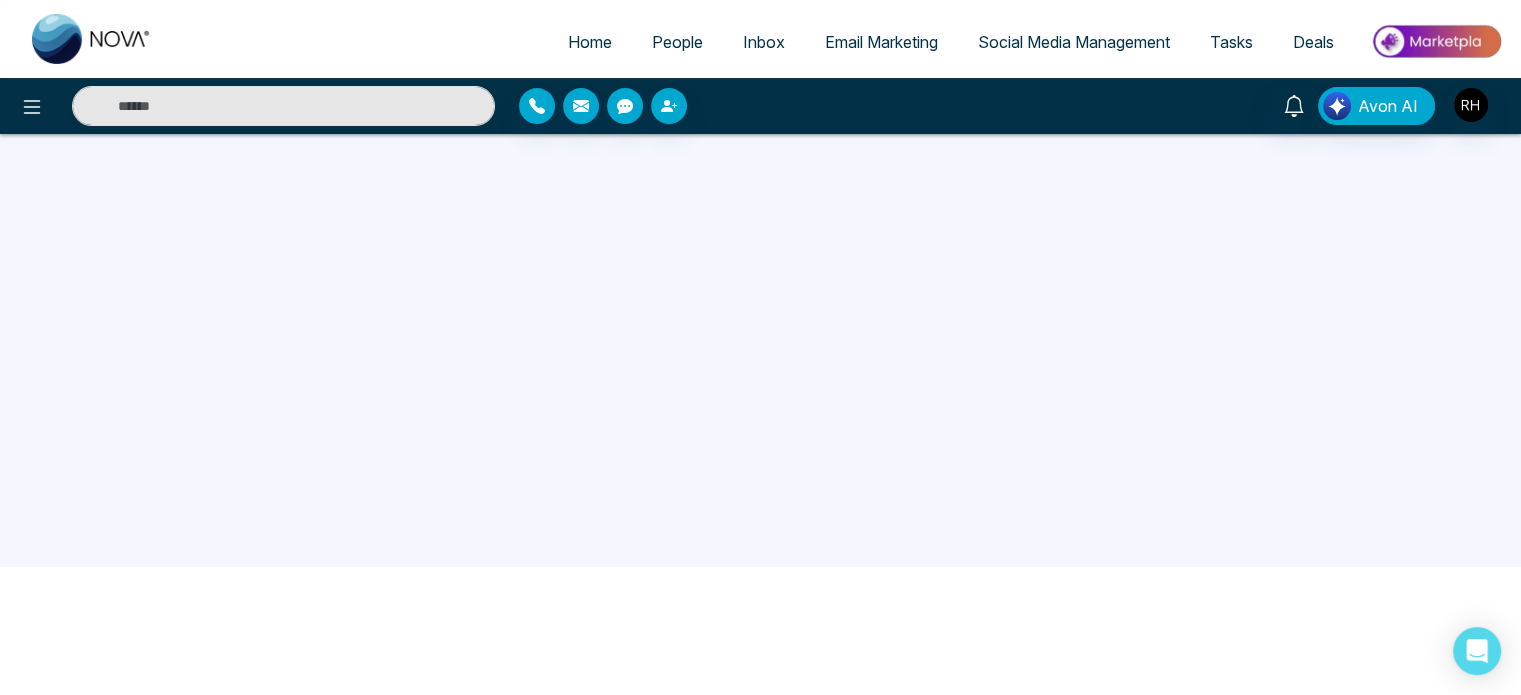 scroll, scrollTop: 190, scrollLeft: 0, axis: vertical 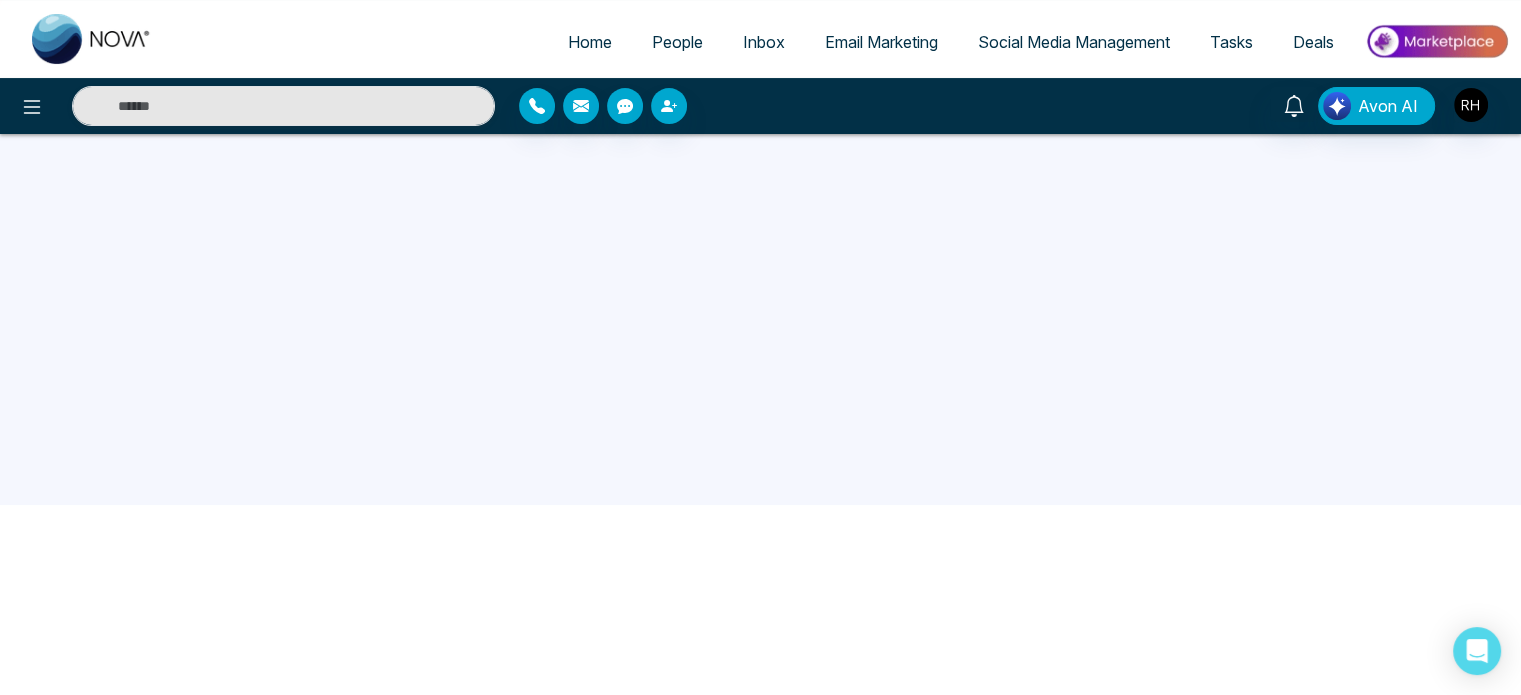 click on "Avon AI" at bounding box center [1204, 106] 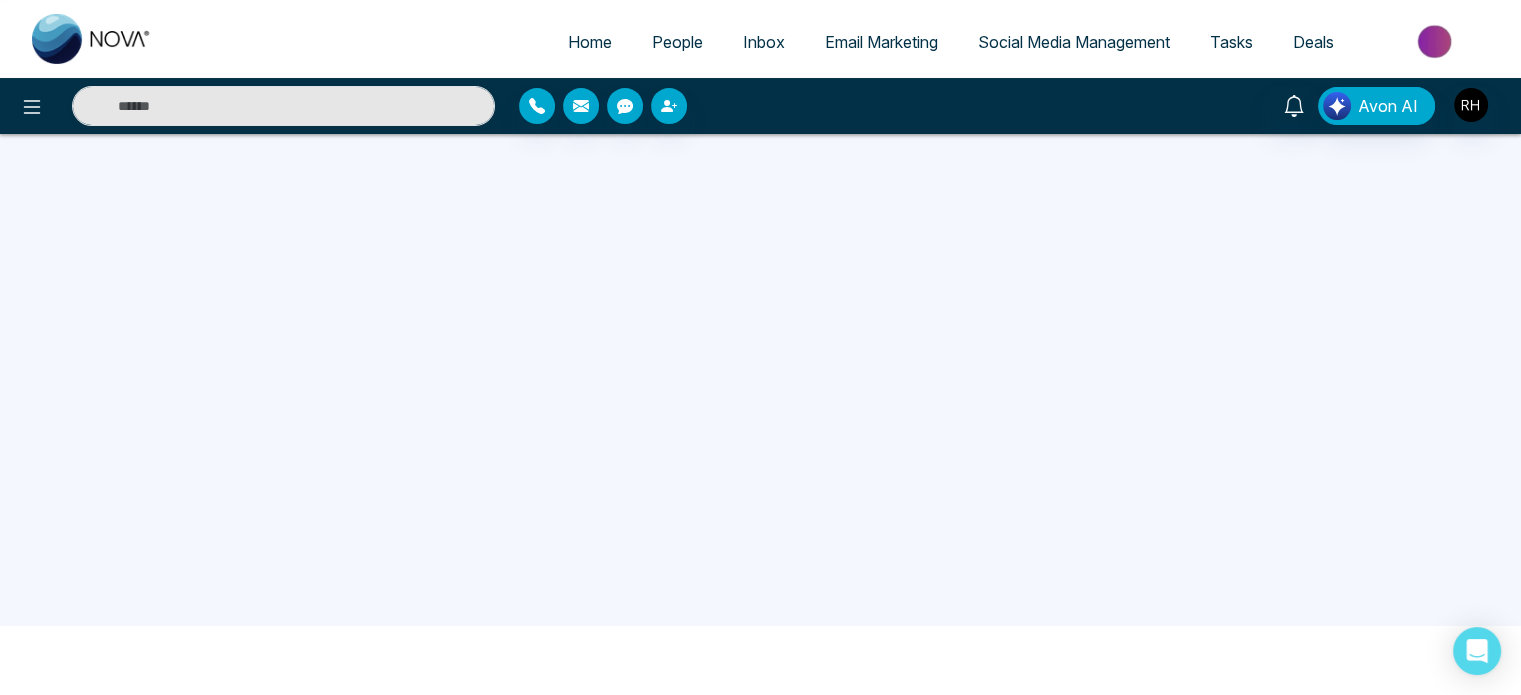 scroll, scrollTop: 30, scrollLeft: 0, axis: vertical 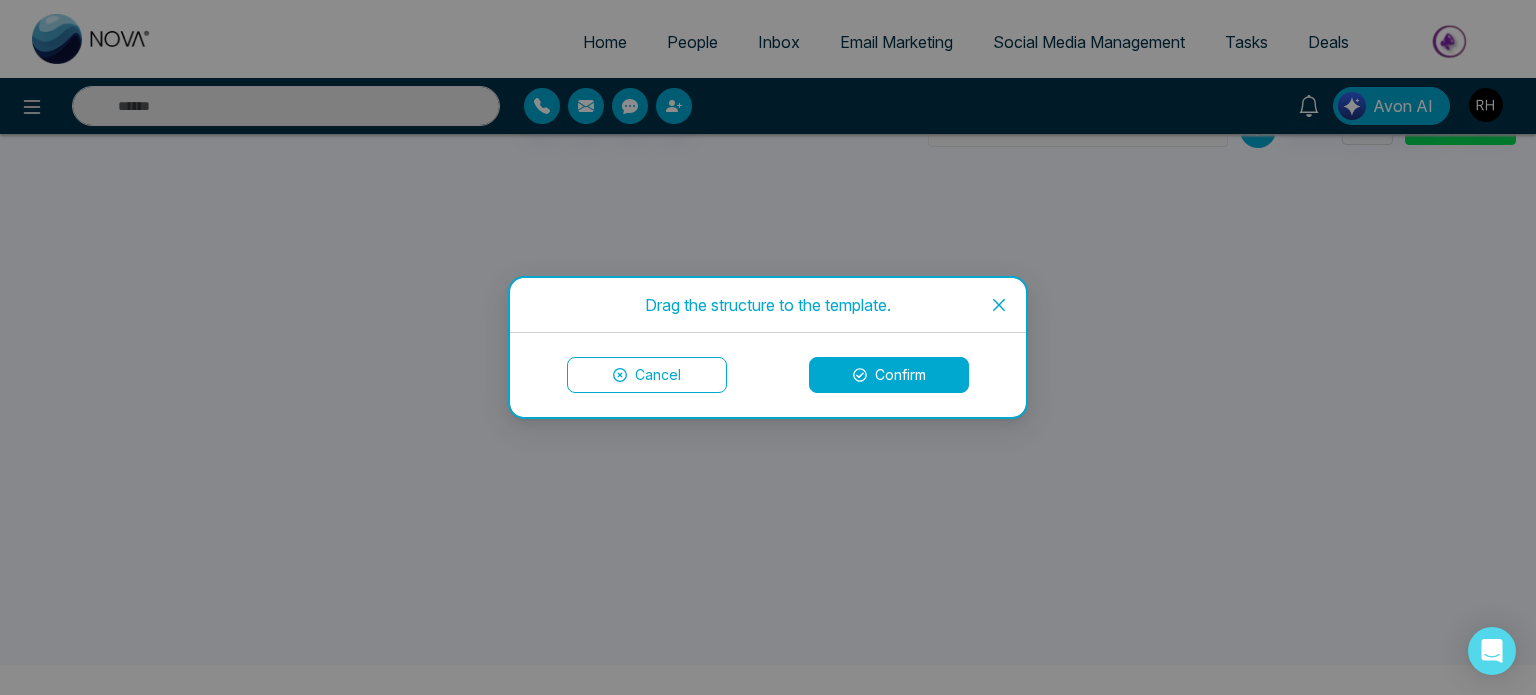 click on "Confirm" at bounding box center (889, 375) 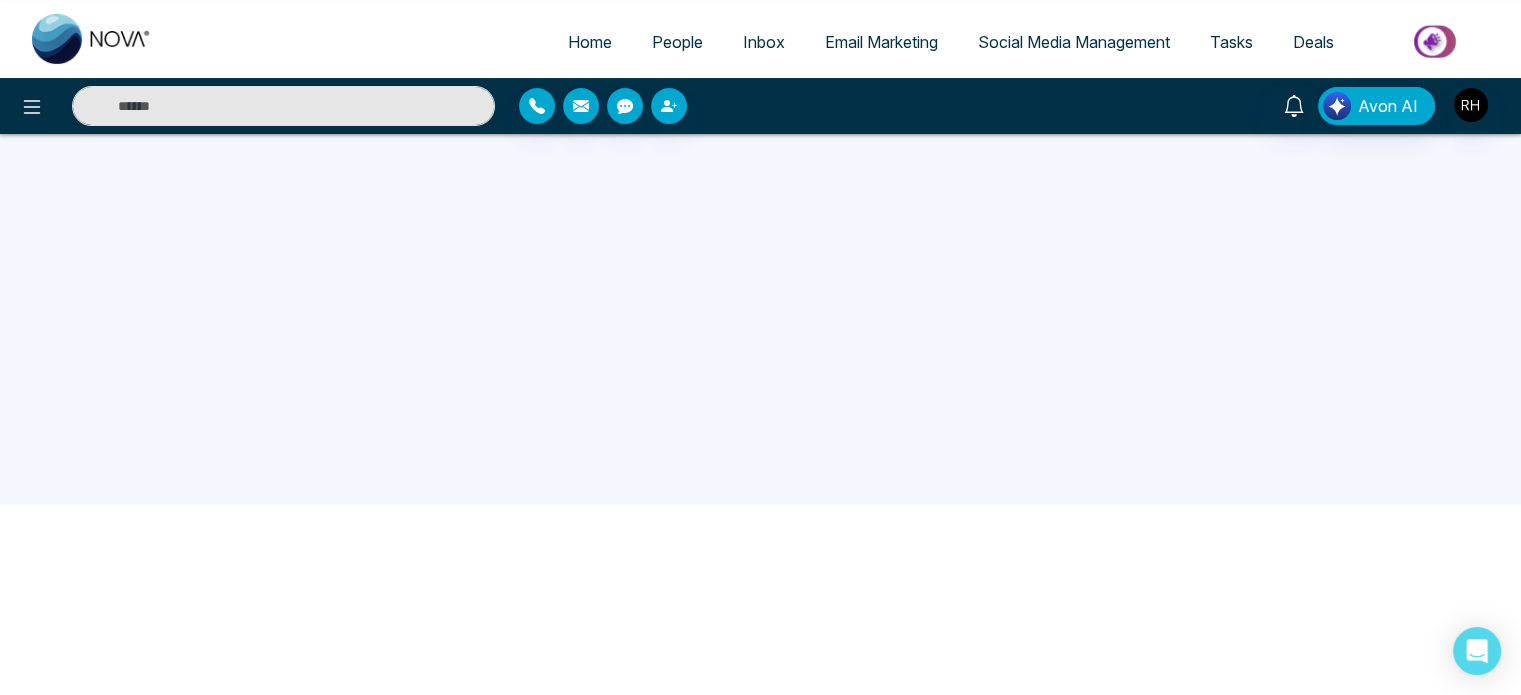 scroll, scrollTop: 0, scrollLeft: 0, axis: both 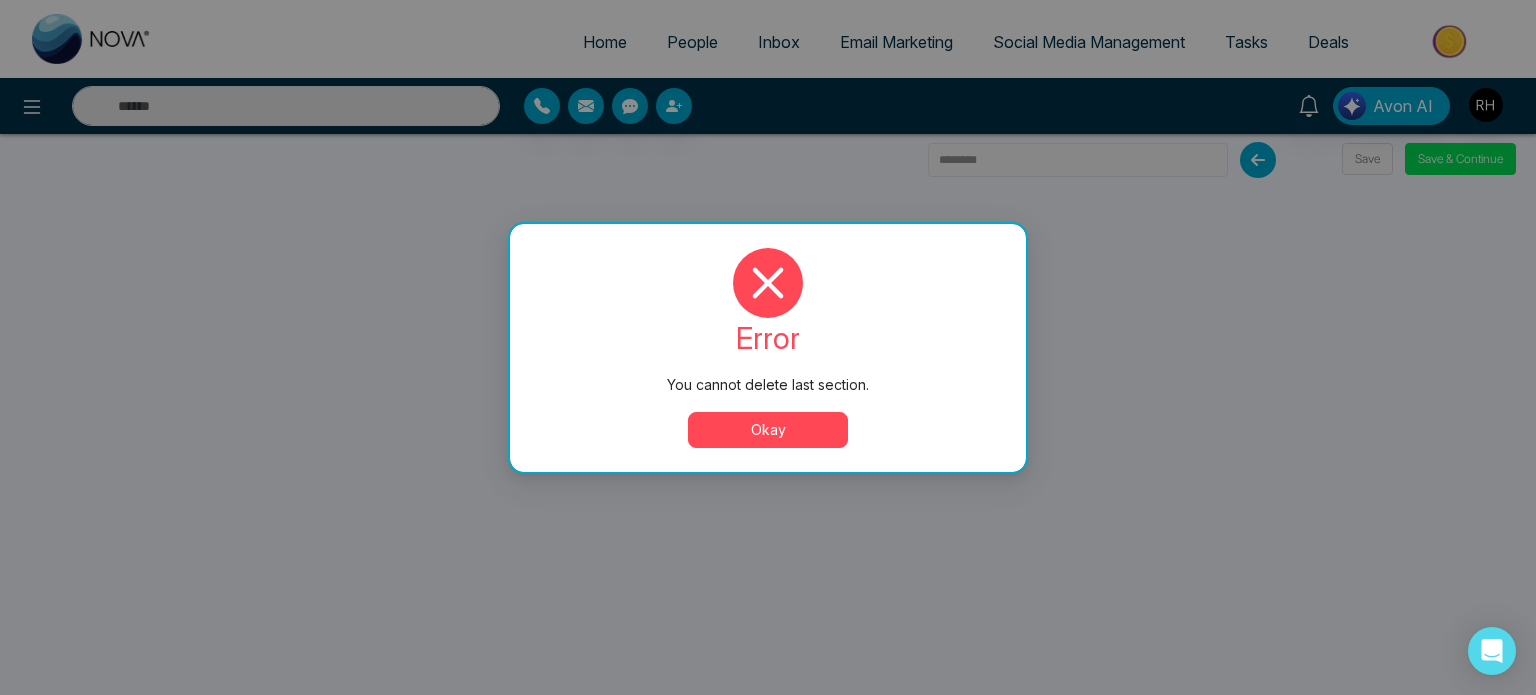 click on "Okay" at bounding box center (768, 430) 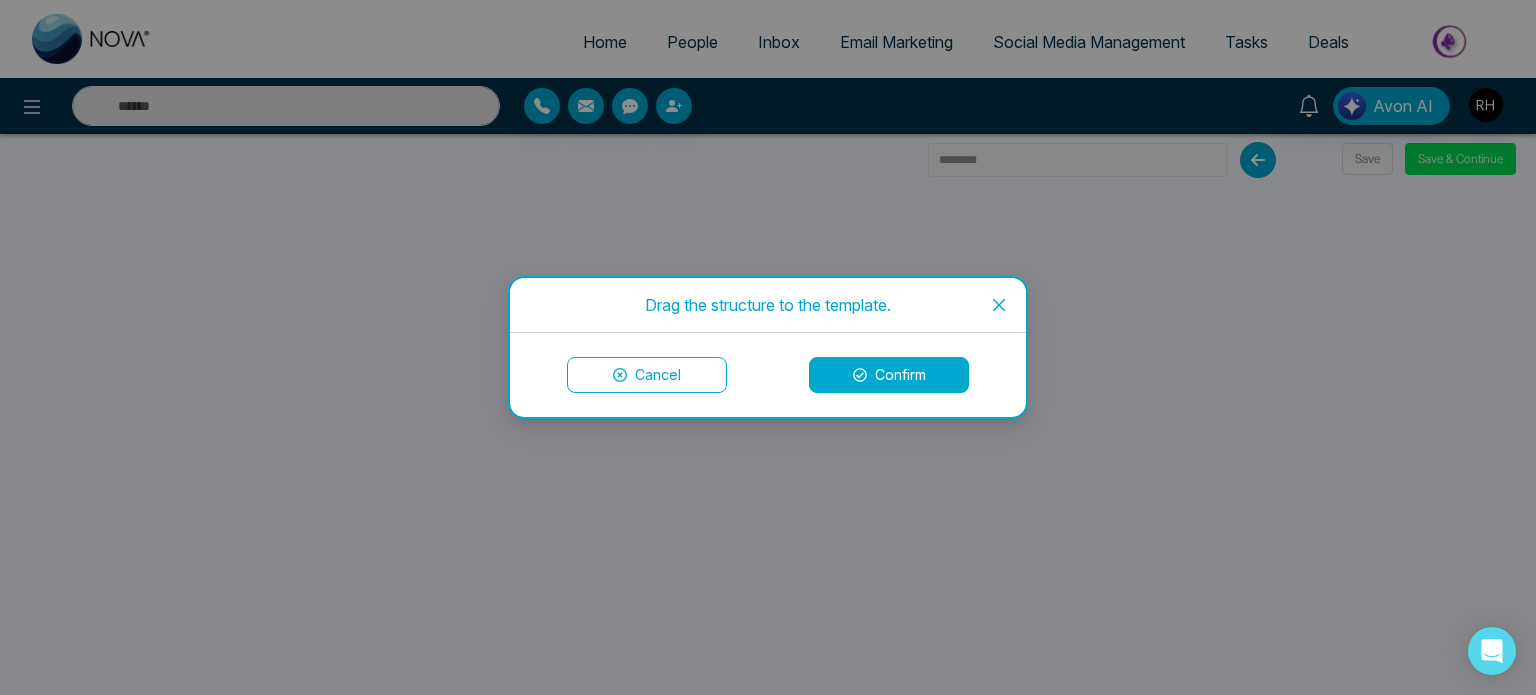 click on "Confirm" at bounding box center [889, 375] 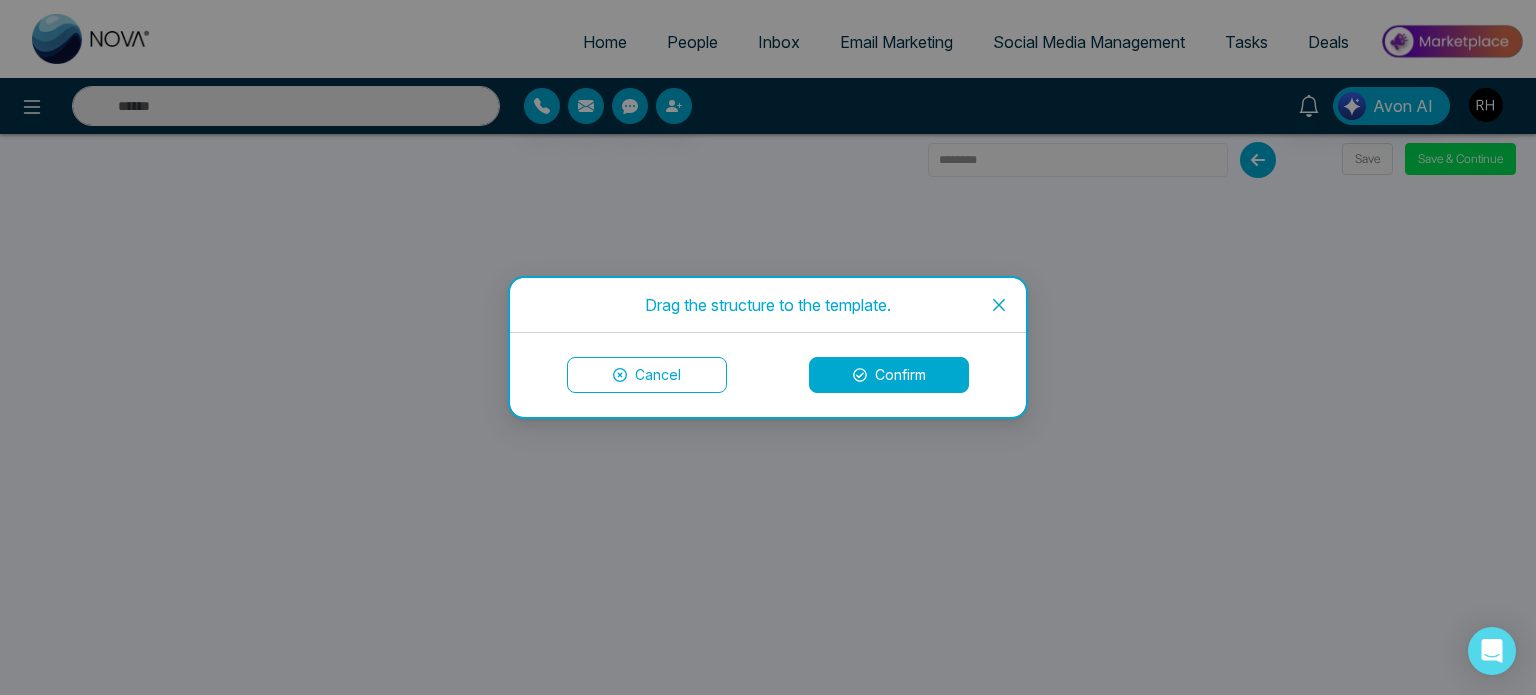click on "Confirm" at bounding box center (889, 375) 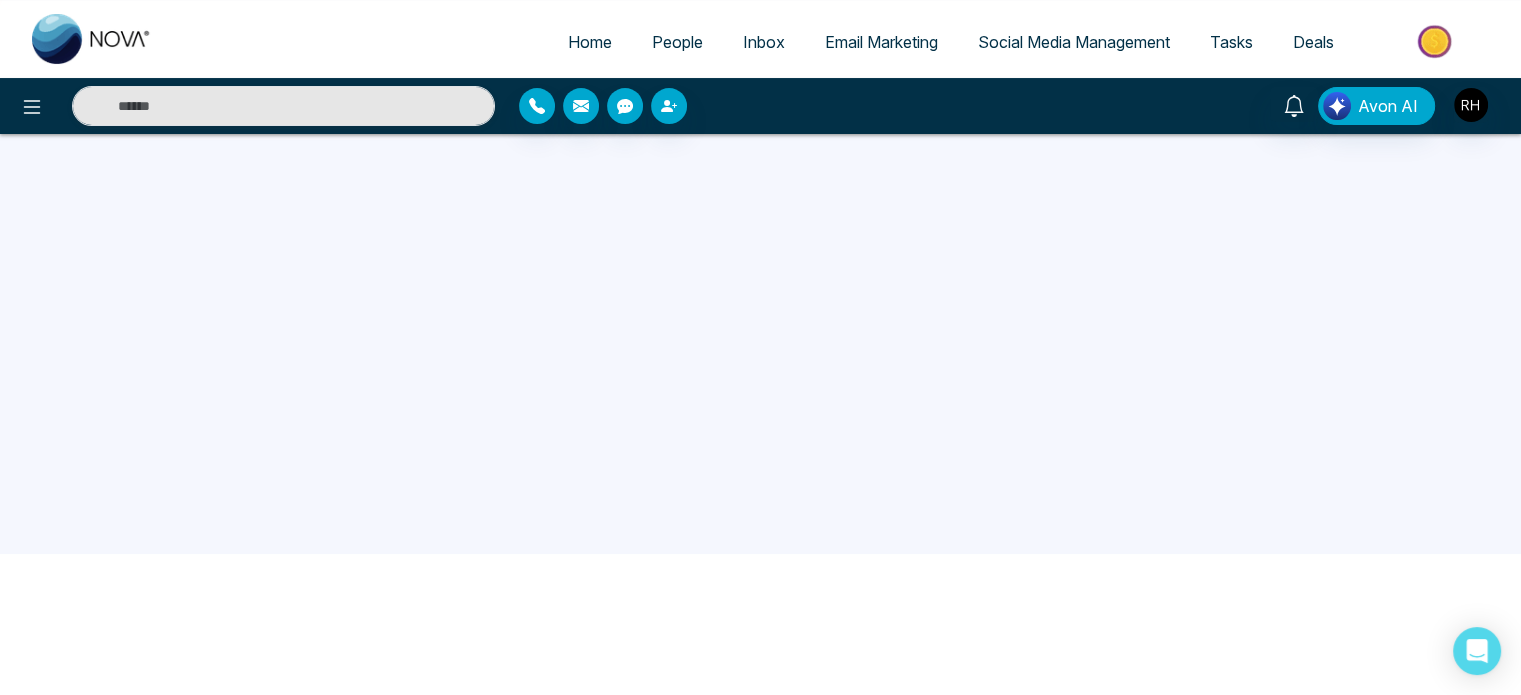 scroll, scrollTop: 190, scrollLeft: 0, axis: vertical 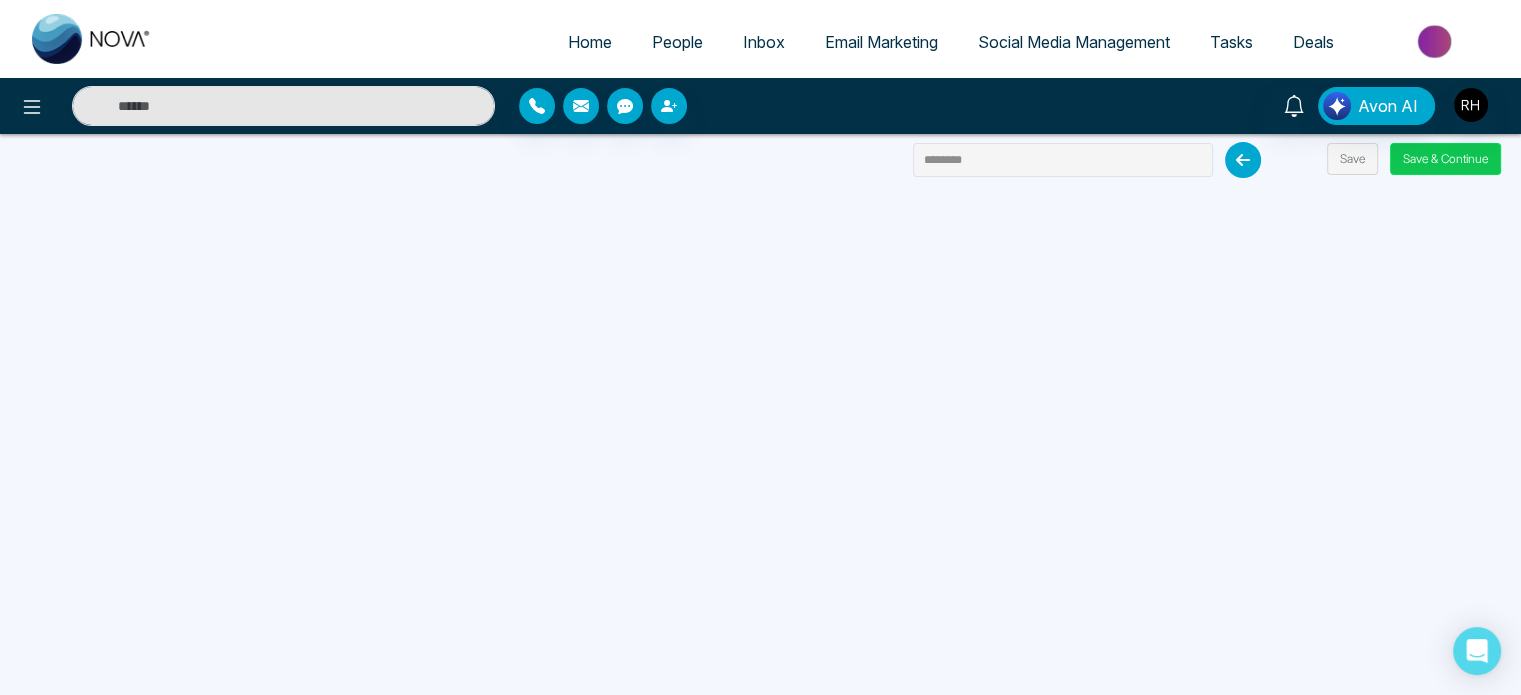 click on "Save & Continue" at bounding box center [1445, 159] 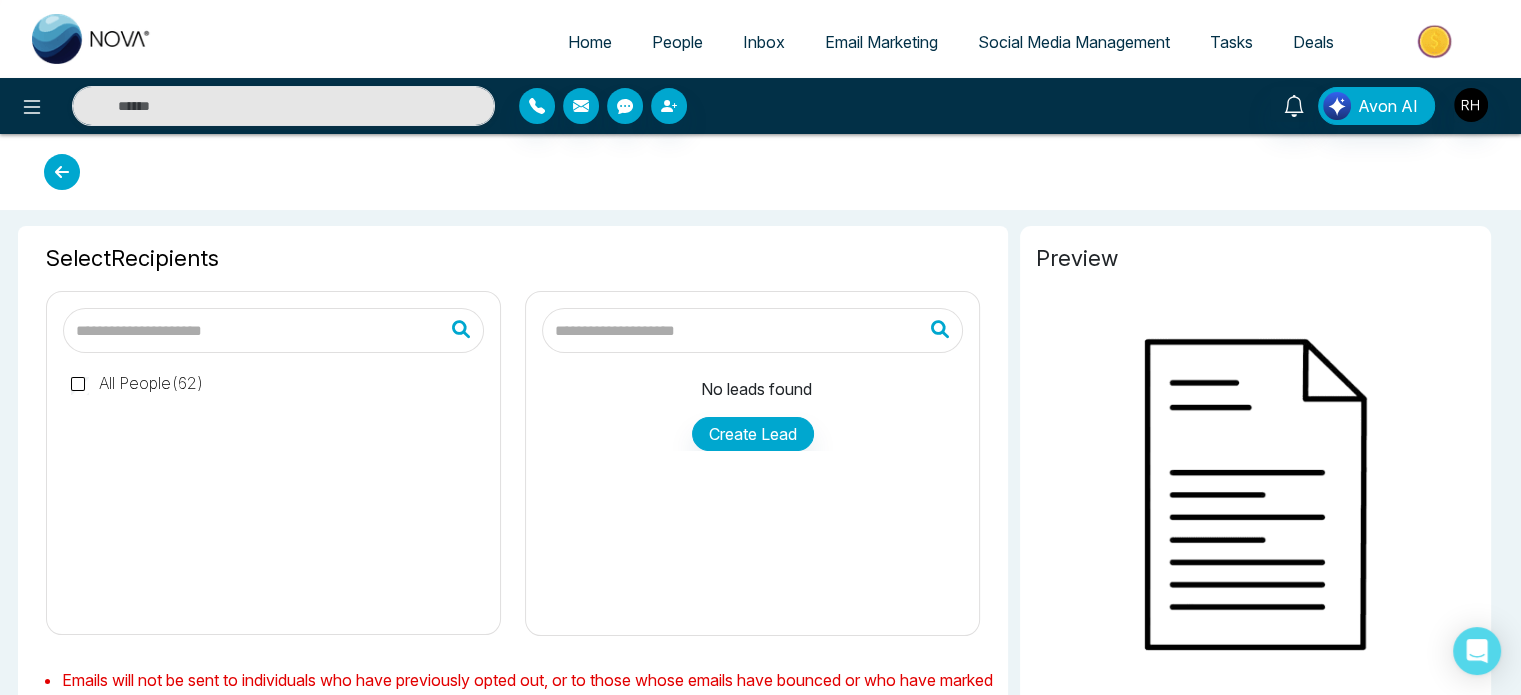 type on "********" 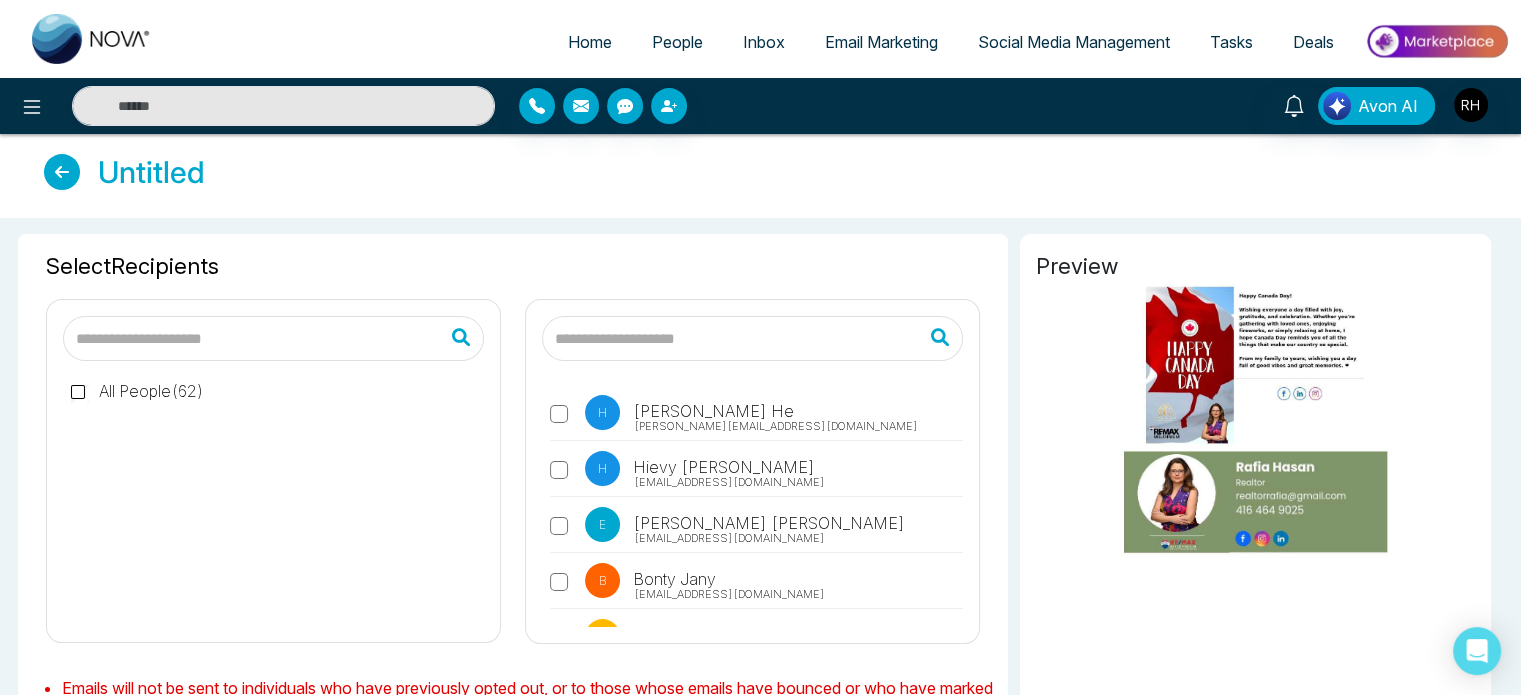click on "Email Marketing" at bounding box center (881, 42) 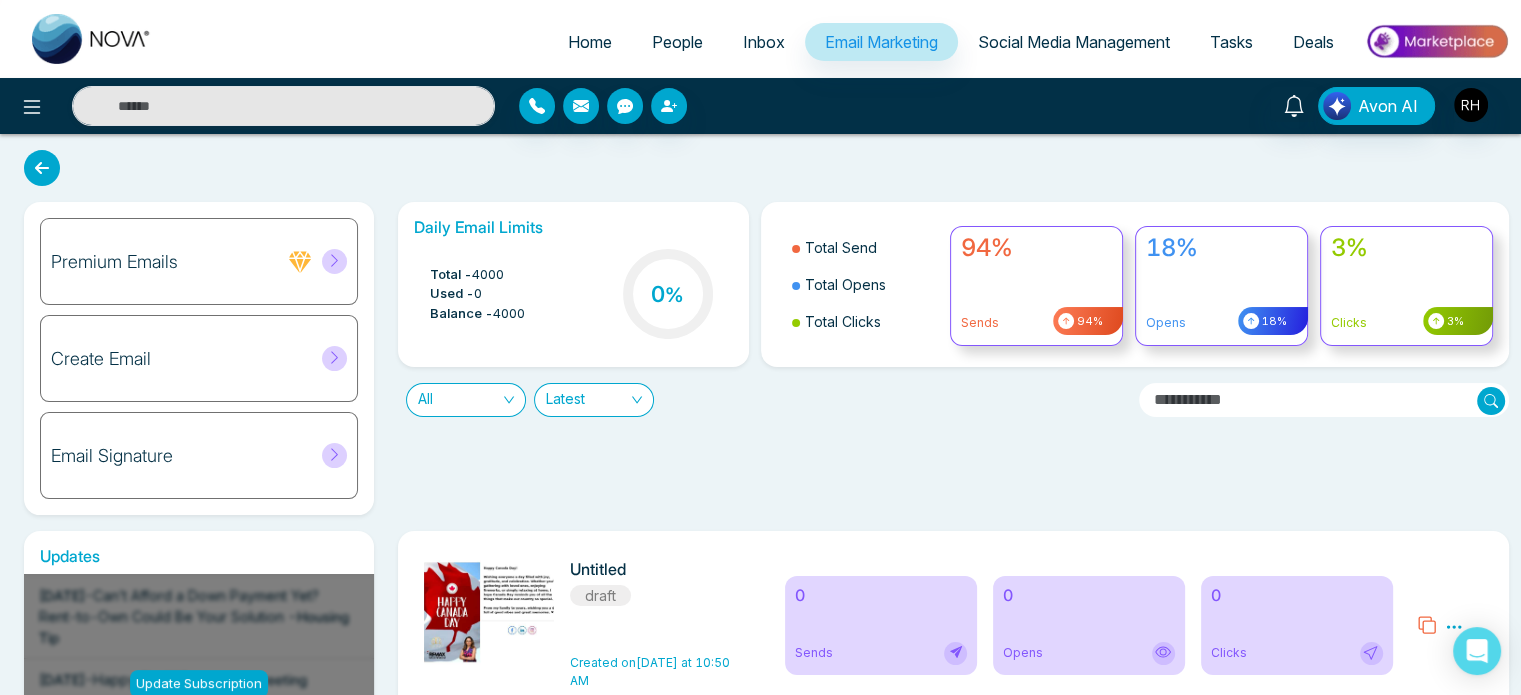click on "Email Signature" at bounding box center [199, 455] 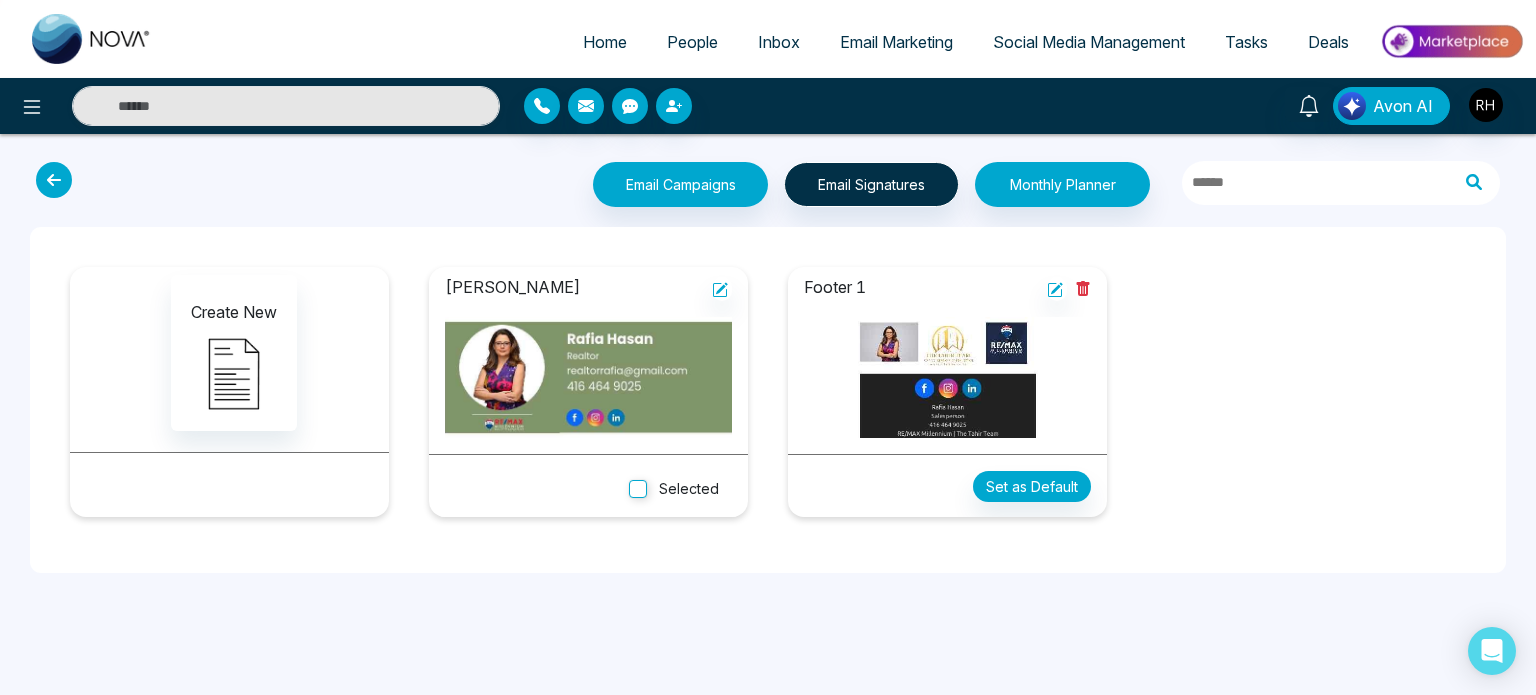 click on "Selected" at bounding box center (674, 487) 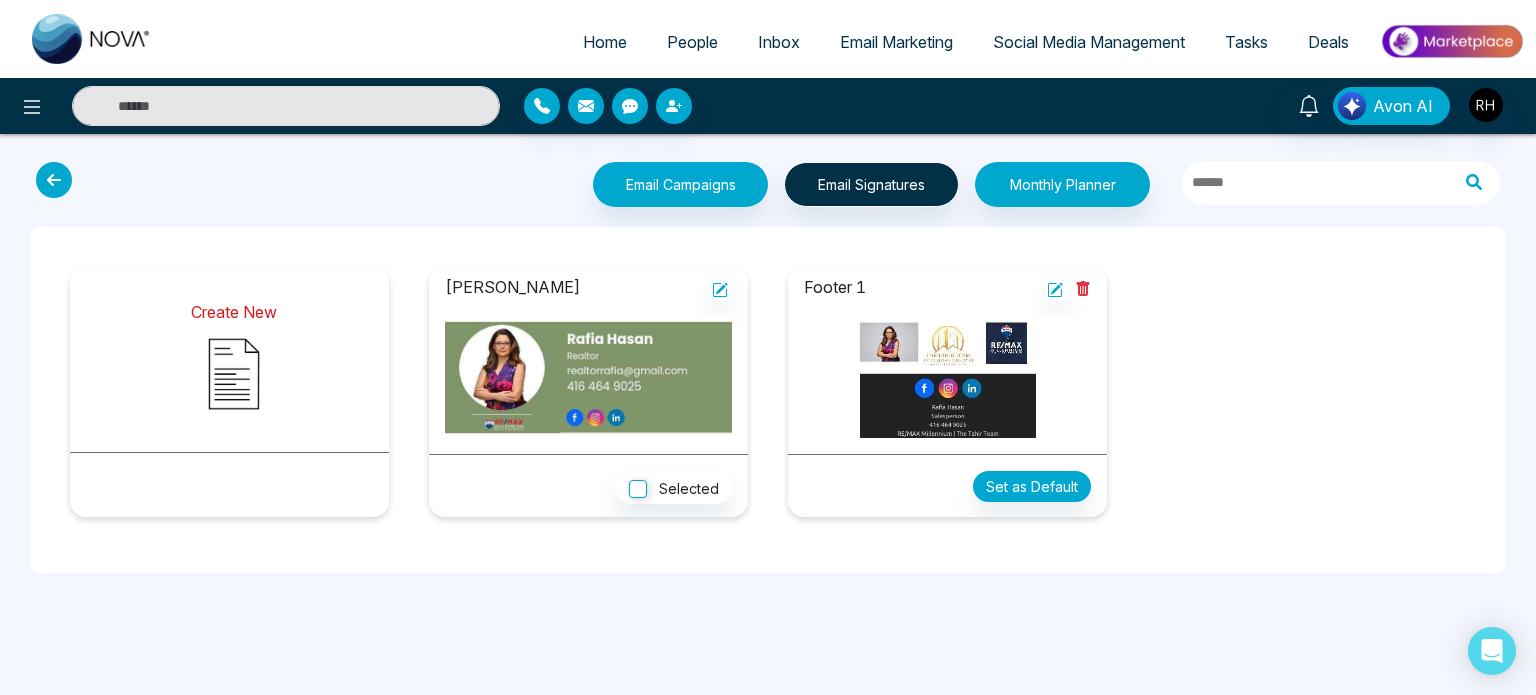 click on "Create New" at bounding box center [234, 353] 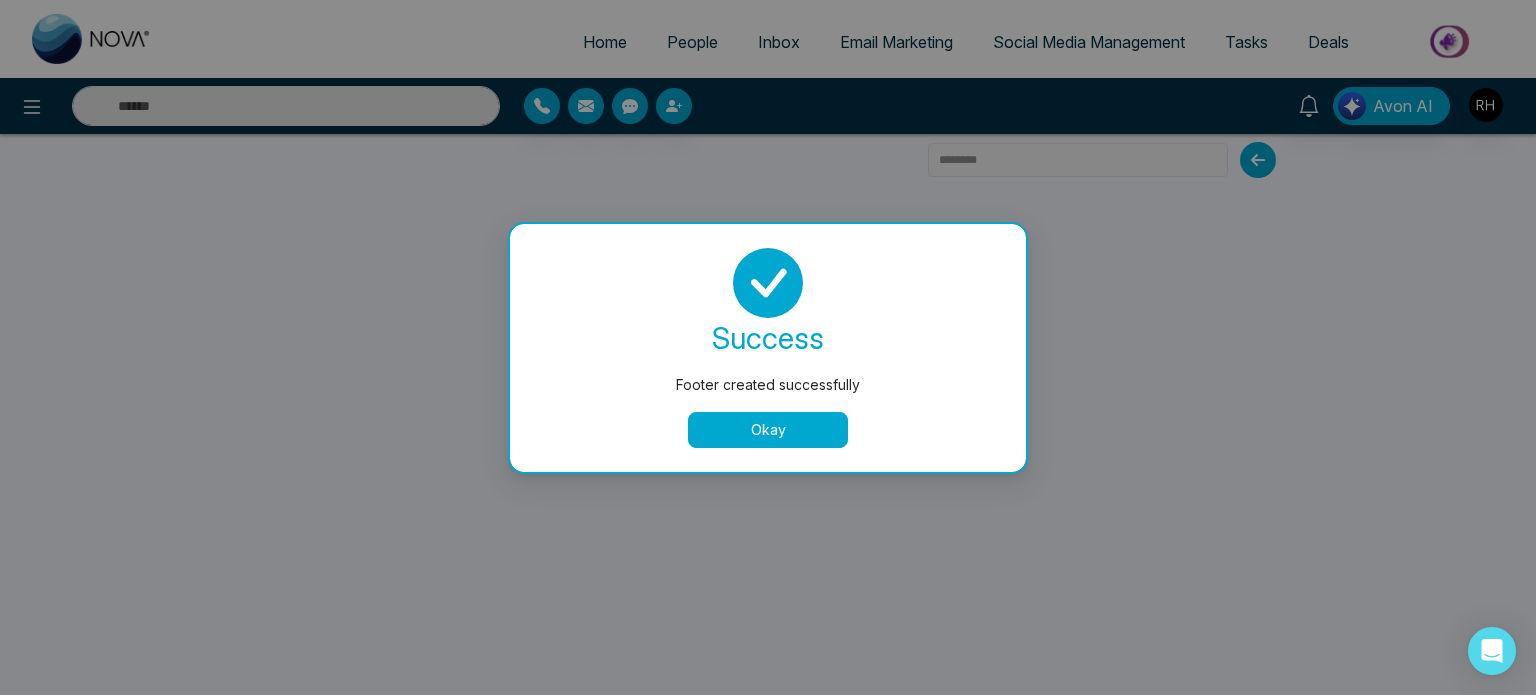 click on "Okay" at bounding box center (768, 430) 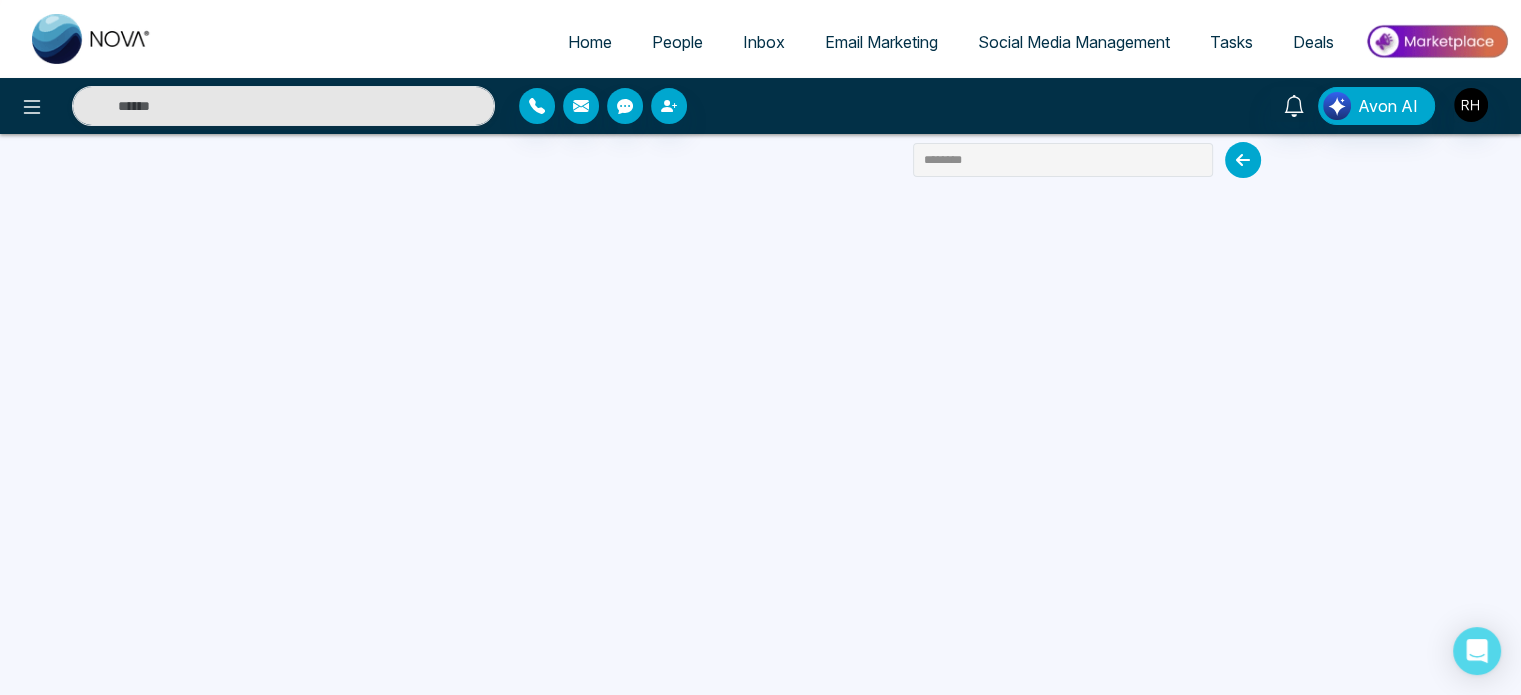 click on "Email Marketing" at bounding box center [881, 42] 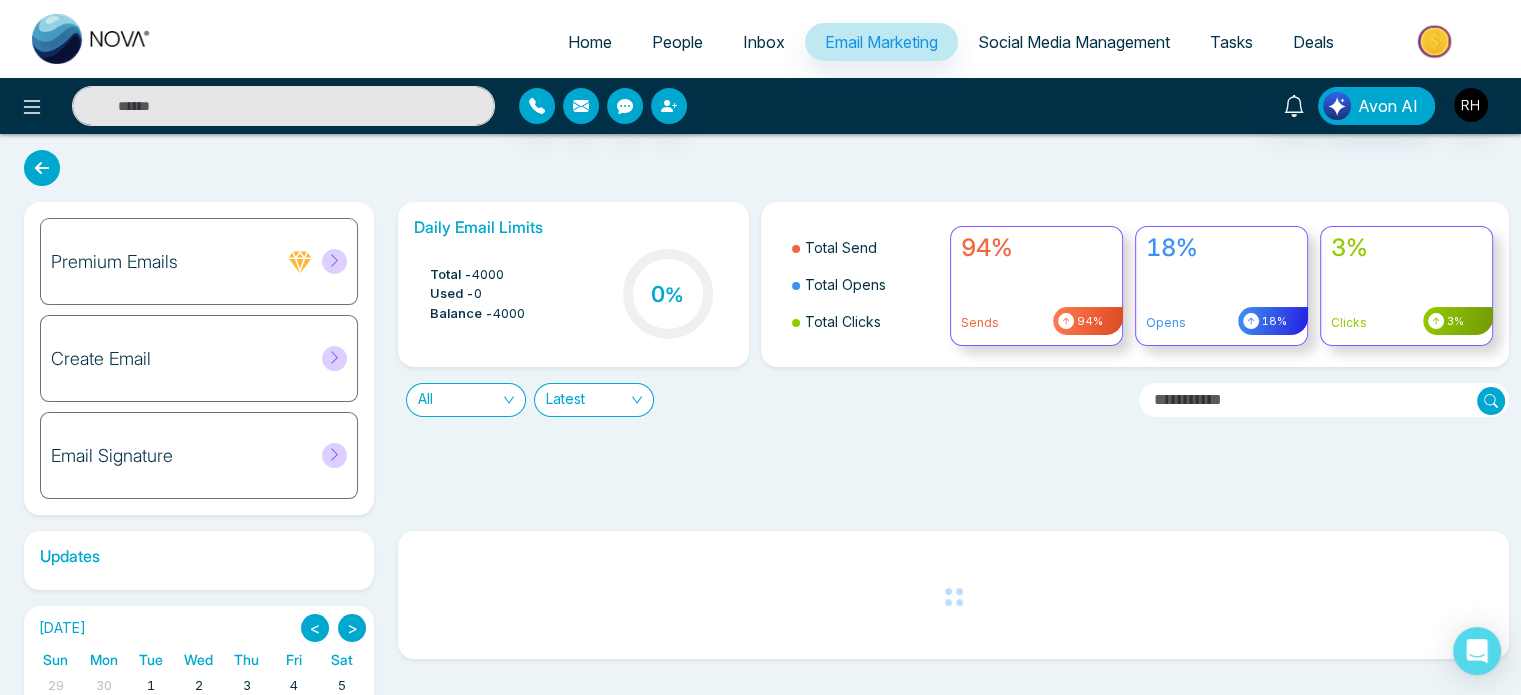 click on "Email Signature" at bounding box center [199, 455] 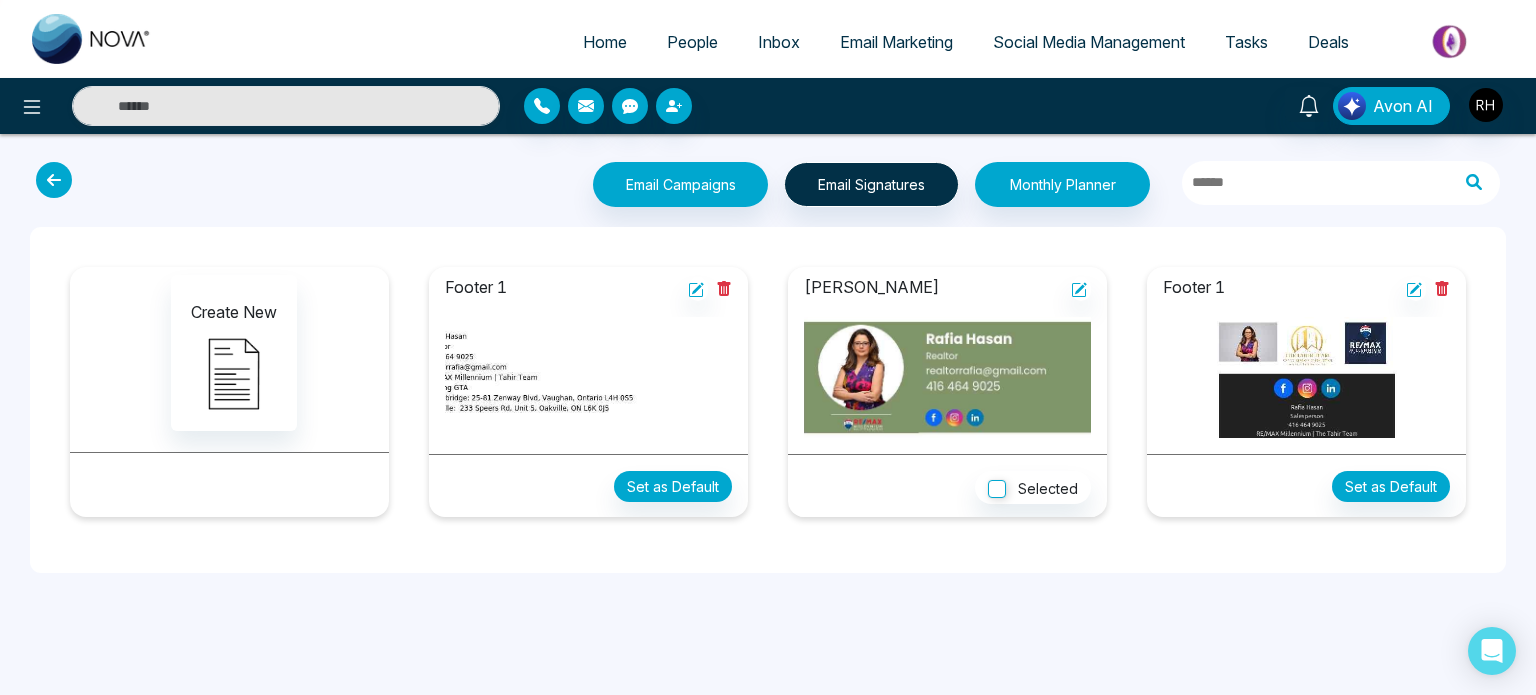 click at bounding box center [588, 377] 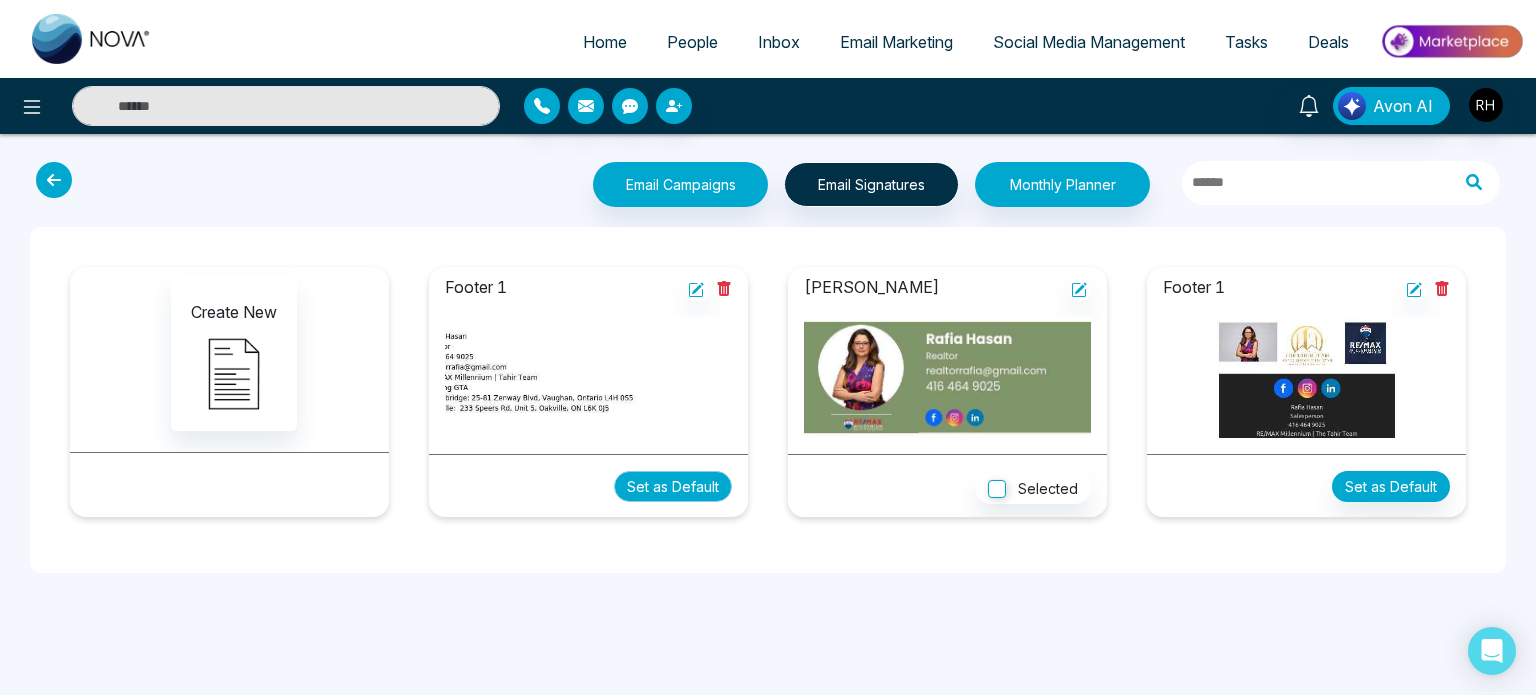 click on "Set as Default" at bounding box center (673, 486) 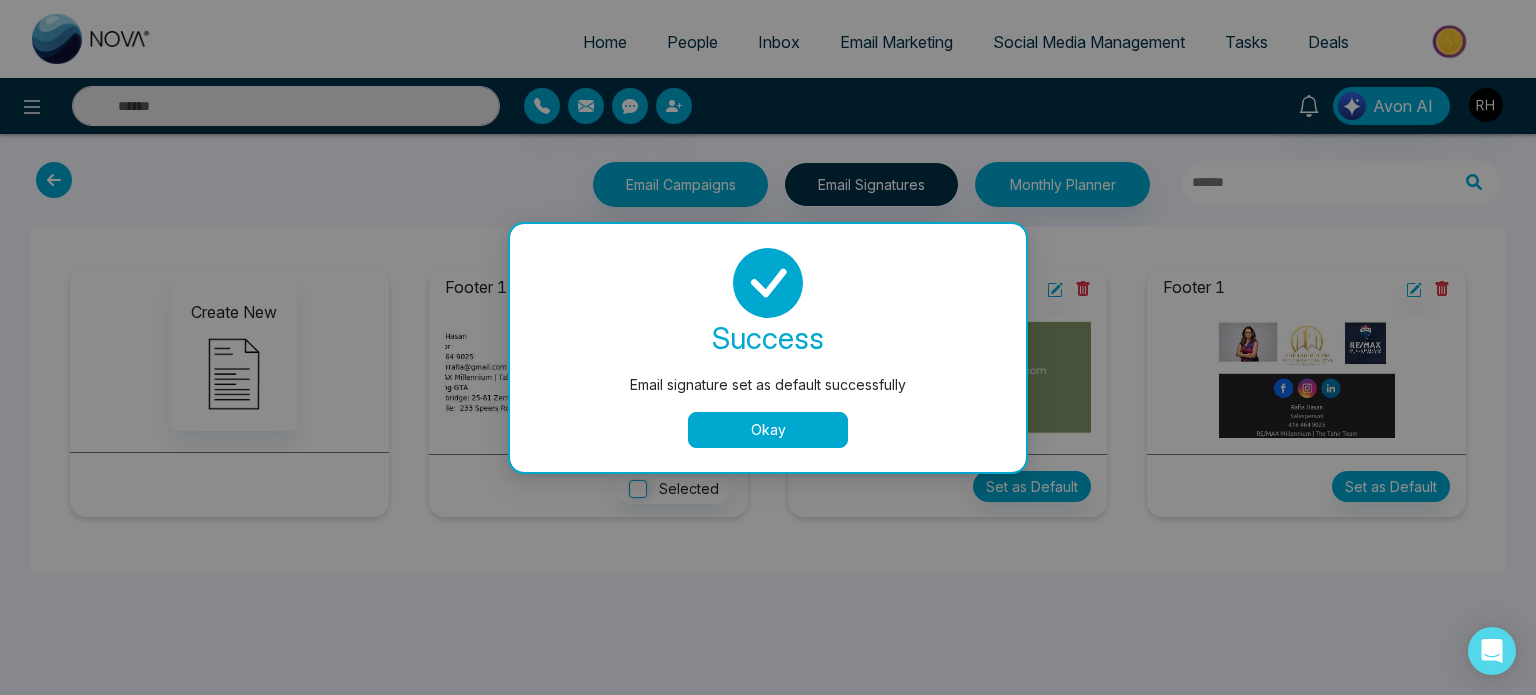click on "Okay" at bounding box center (768, 430) 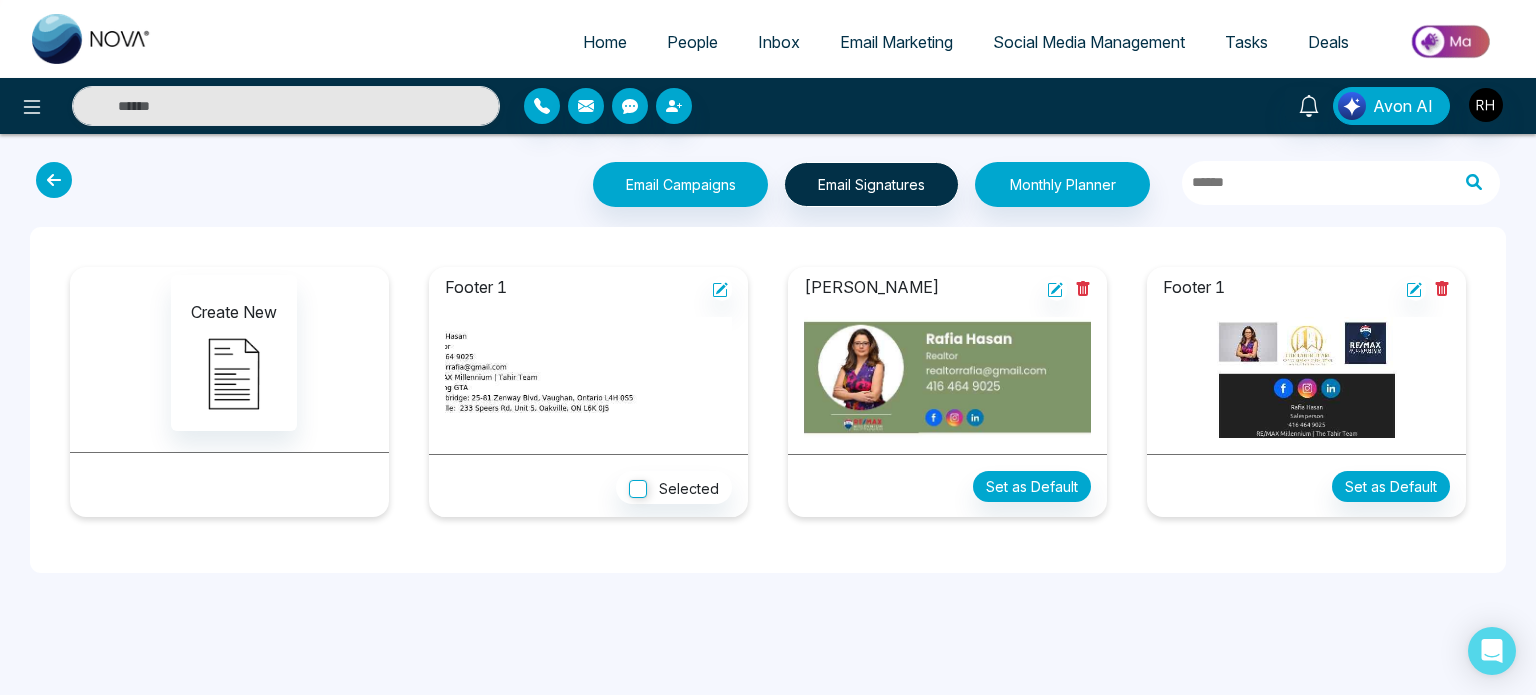 click on "Email Marketing" at bounding box center (896, 42) 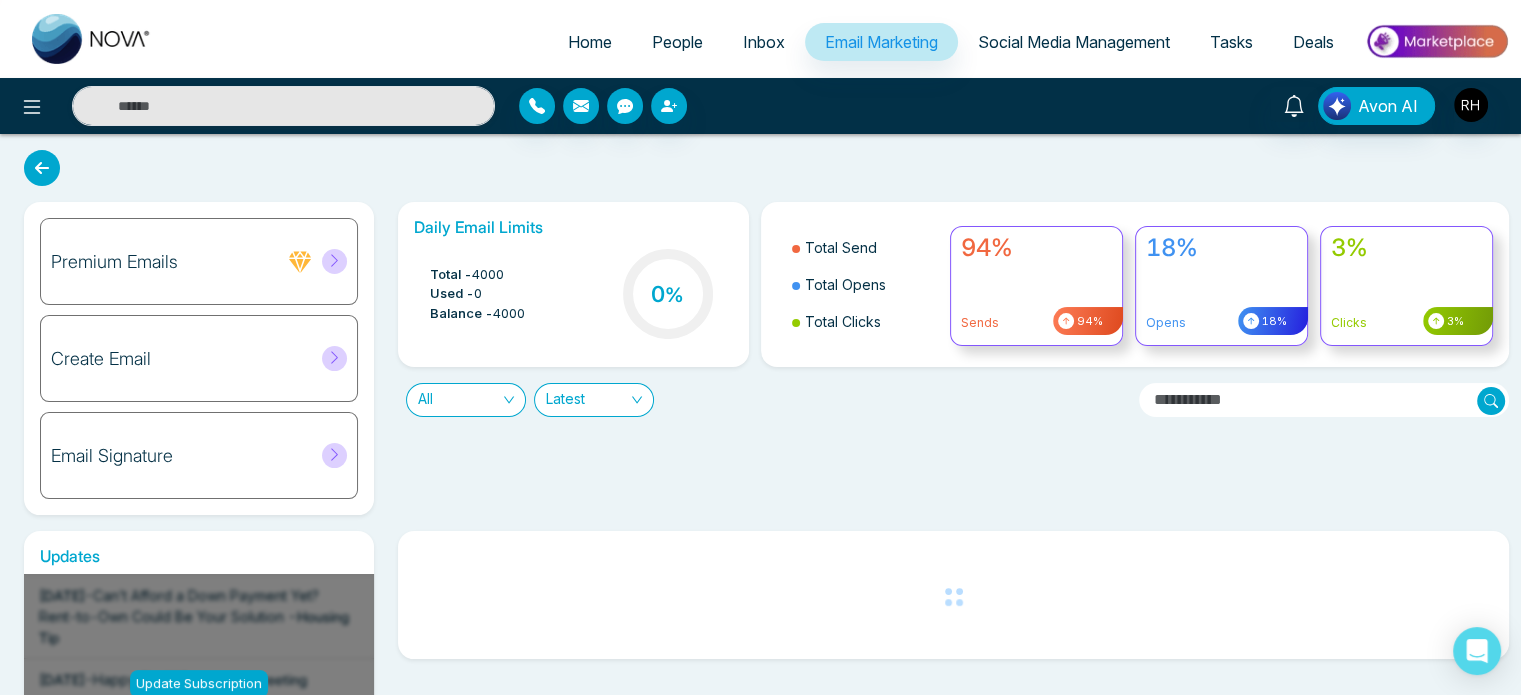 scroll, scrollTop: 443, scrollLeft: 0, axis: vertical 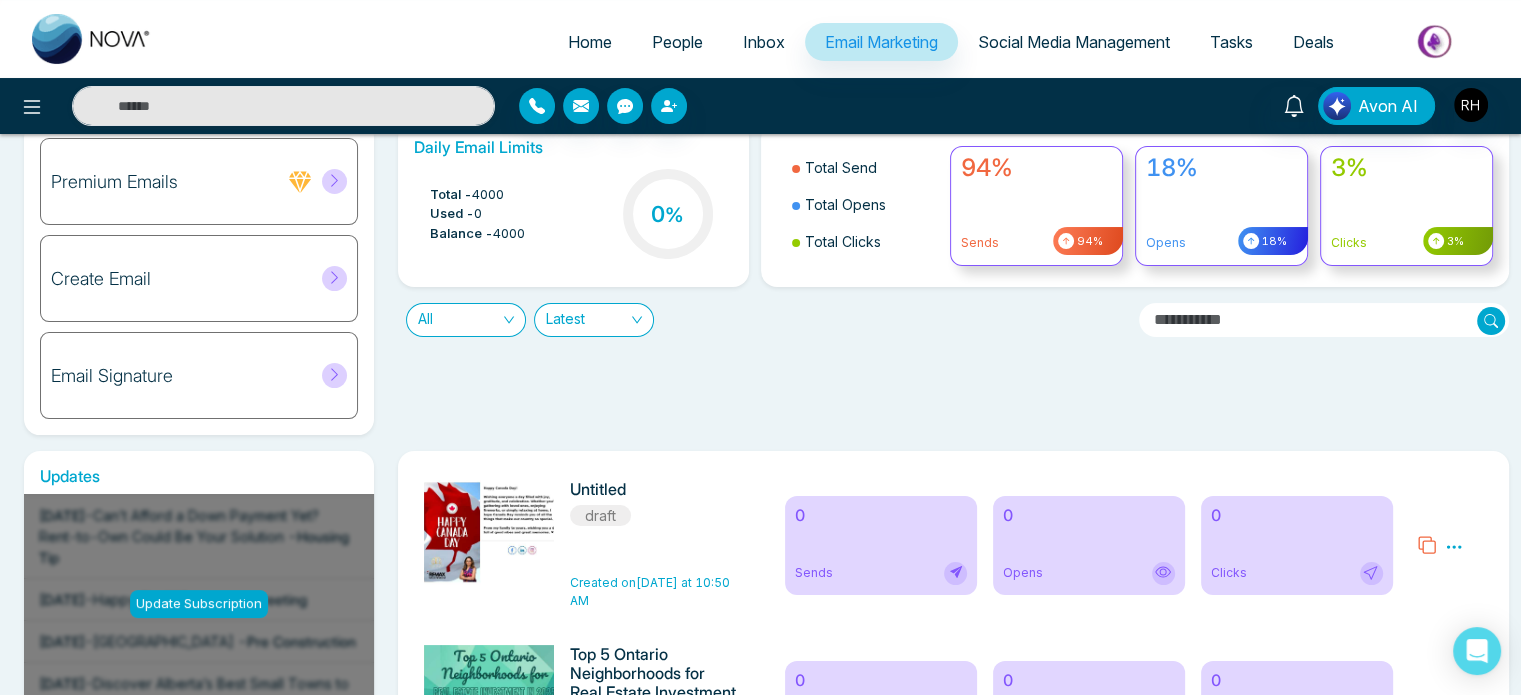 click 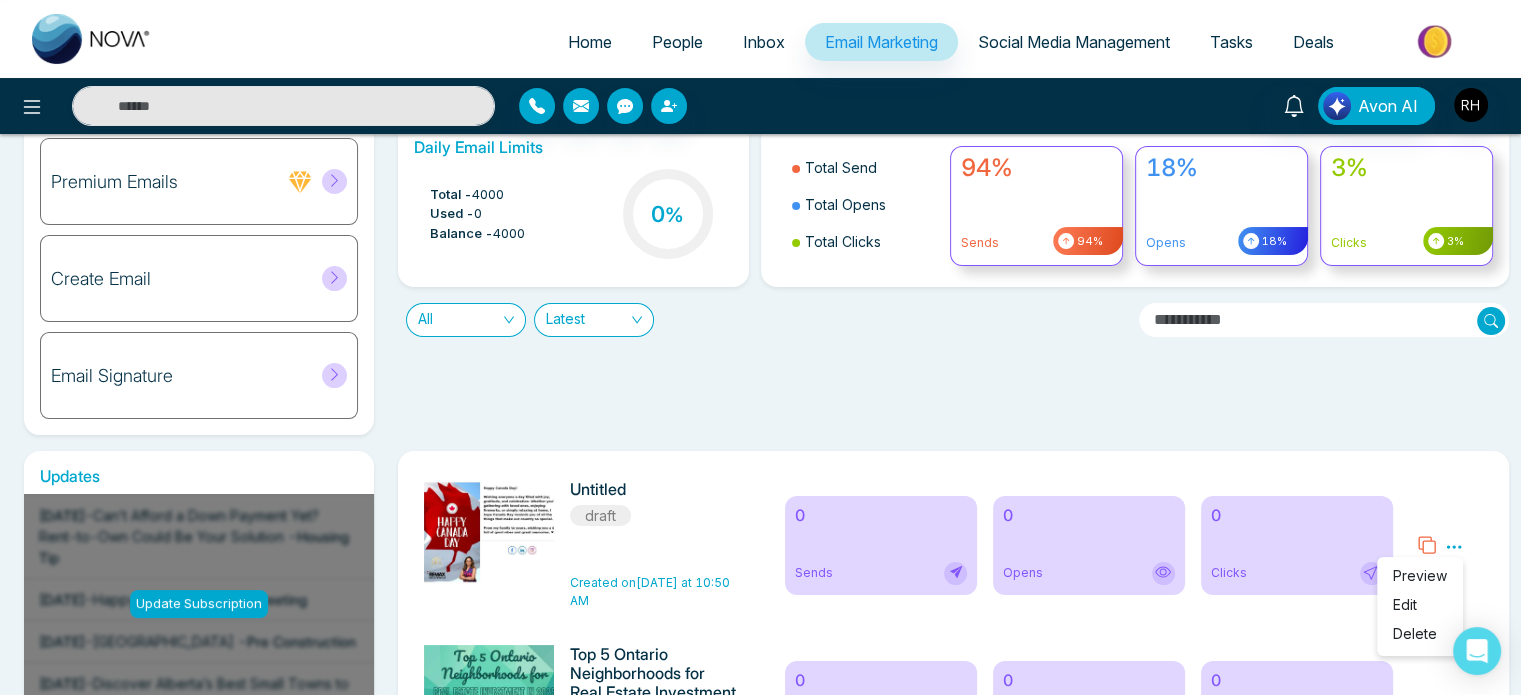 click on "Preview" at bounding box center (1420, 575) 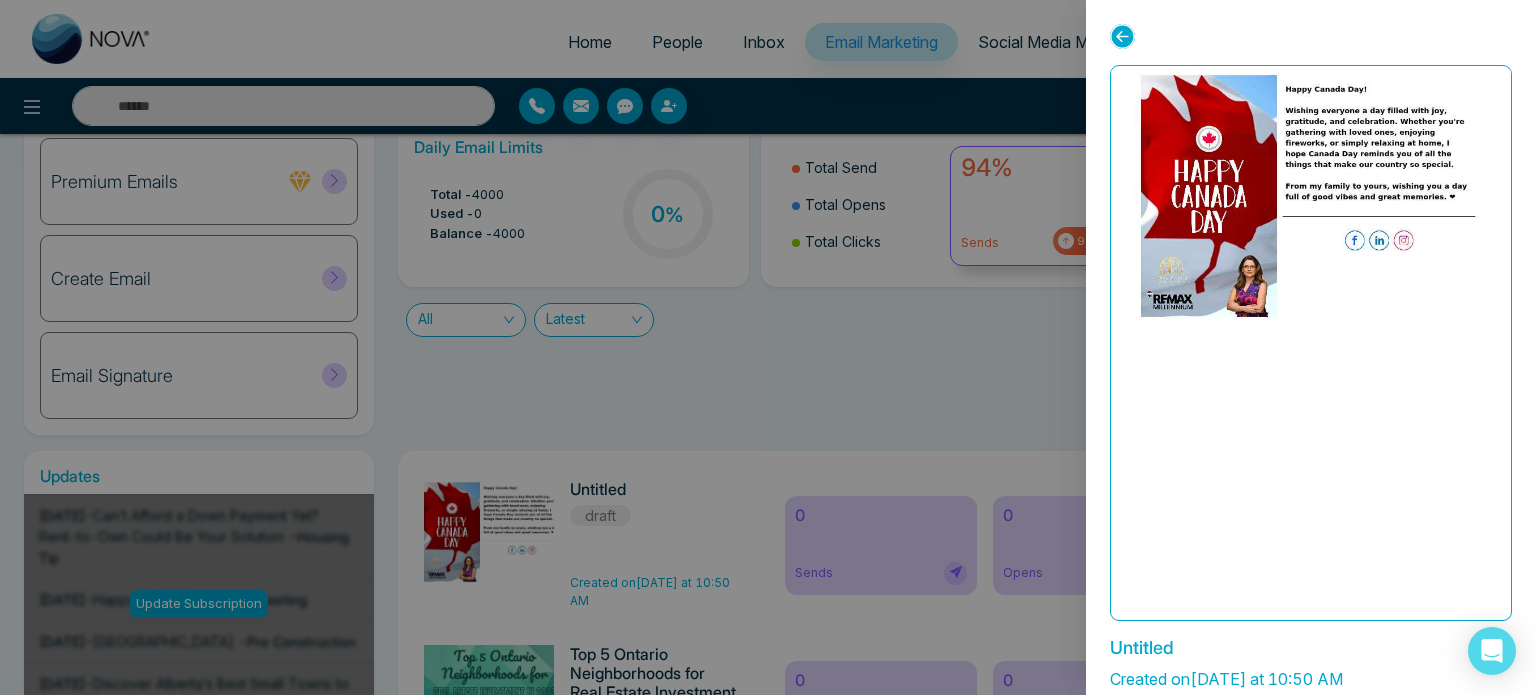 click on "Untitled Created on  [DATE] at 10:50 AM   Edit" at bounding box center (1311, 347) 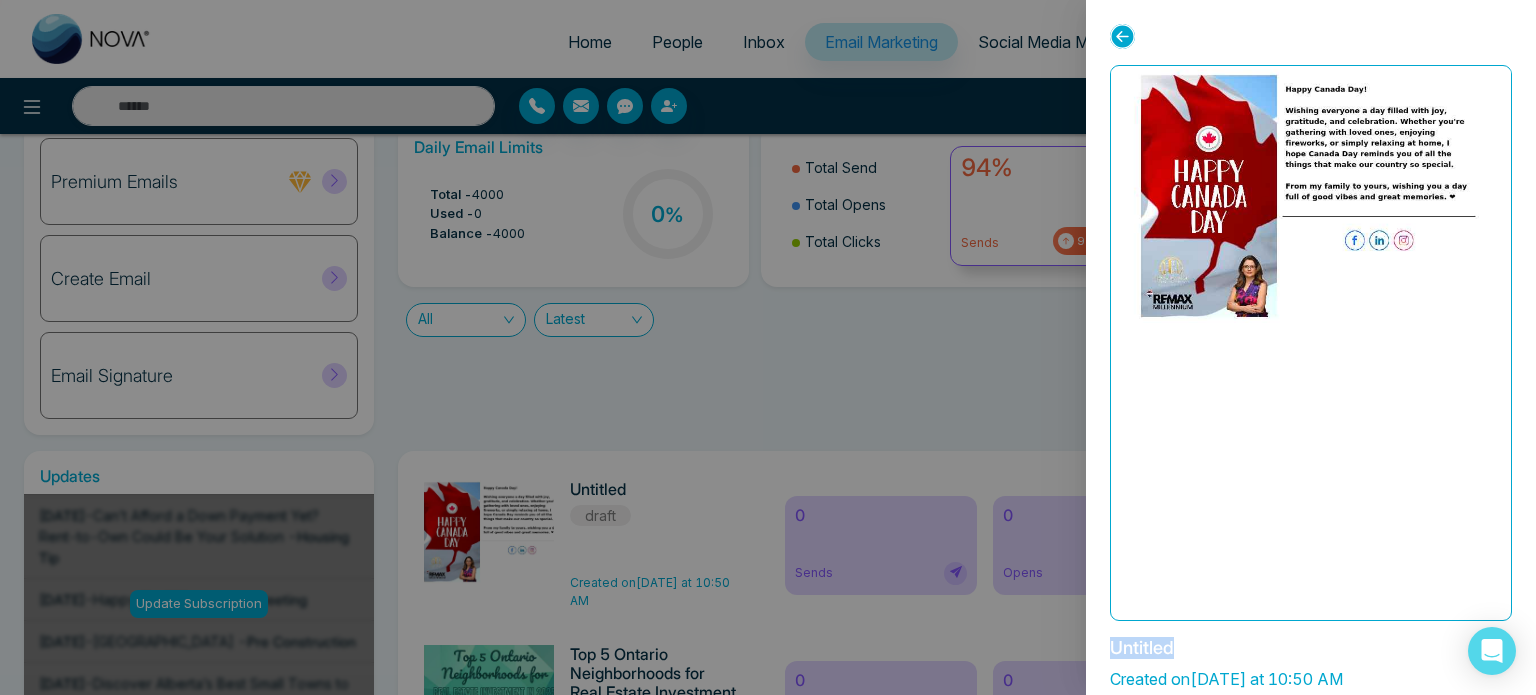 click on "Untitled Created on  [DATE] at 10:50 AM   Edit" at bounding box center [1311, 347] 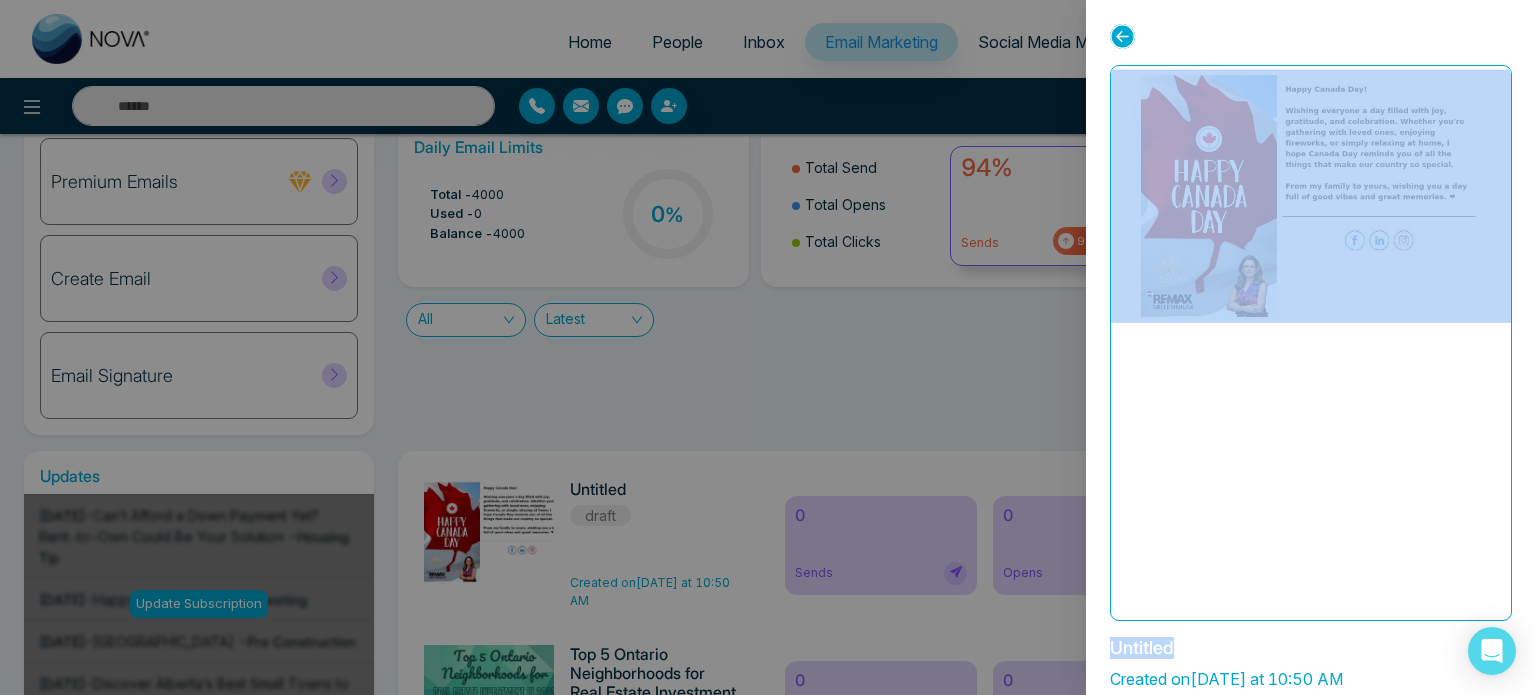 drag, startPoint x: 1535, startPoint y: 638, endPoint x: 1399, endPoint y: 176, distance: 481.6015 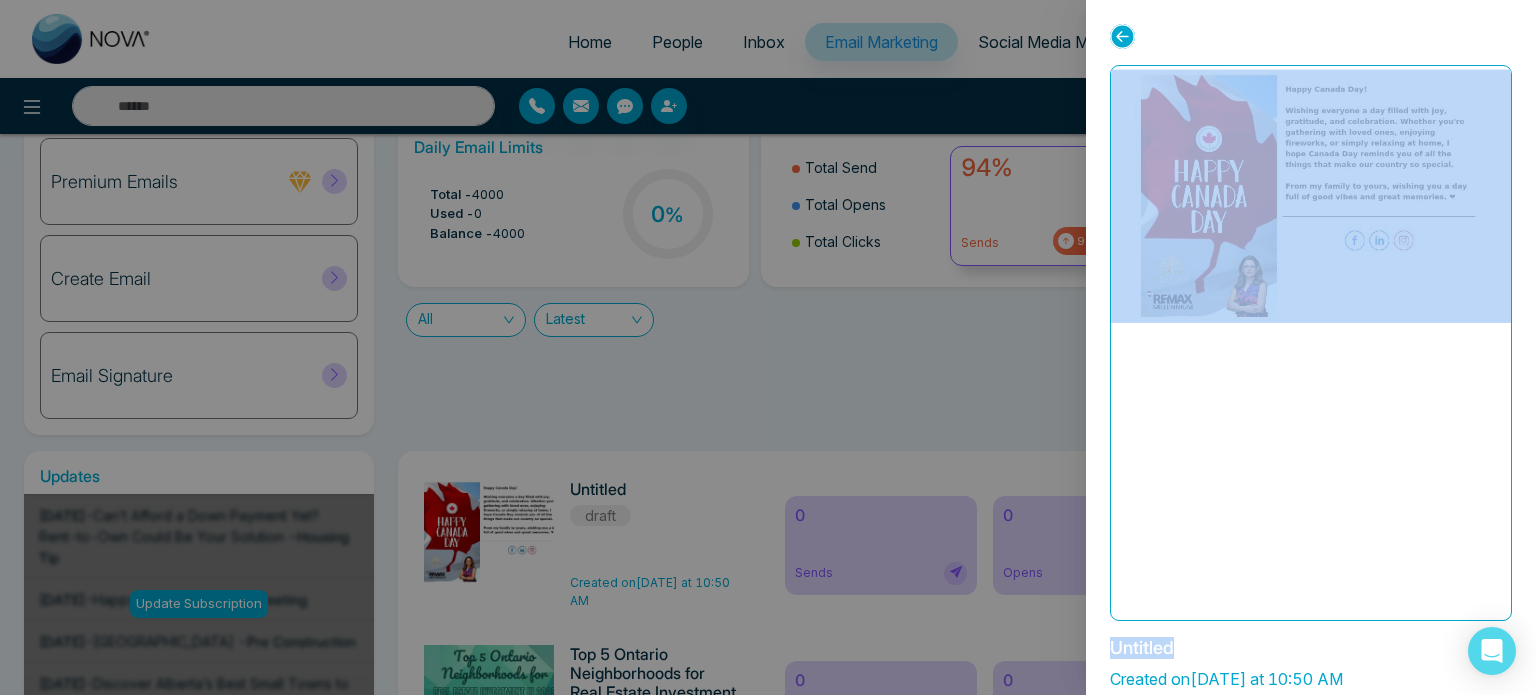 click at bounding box center (1311, 343) 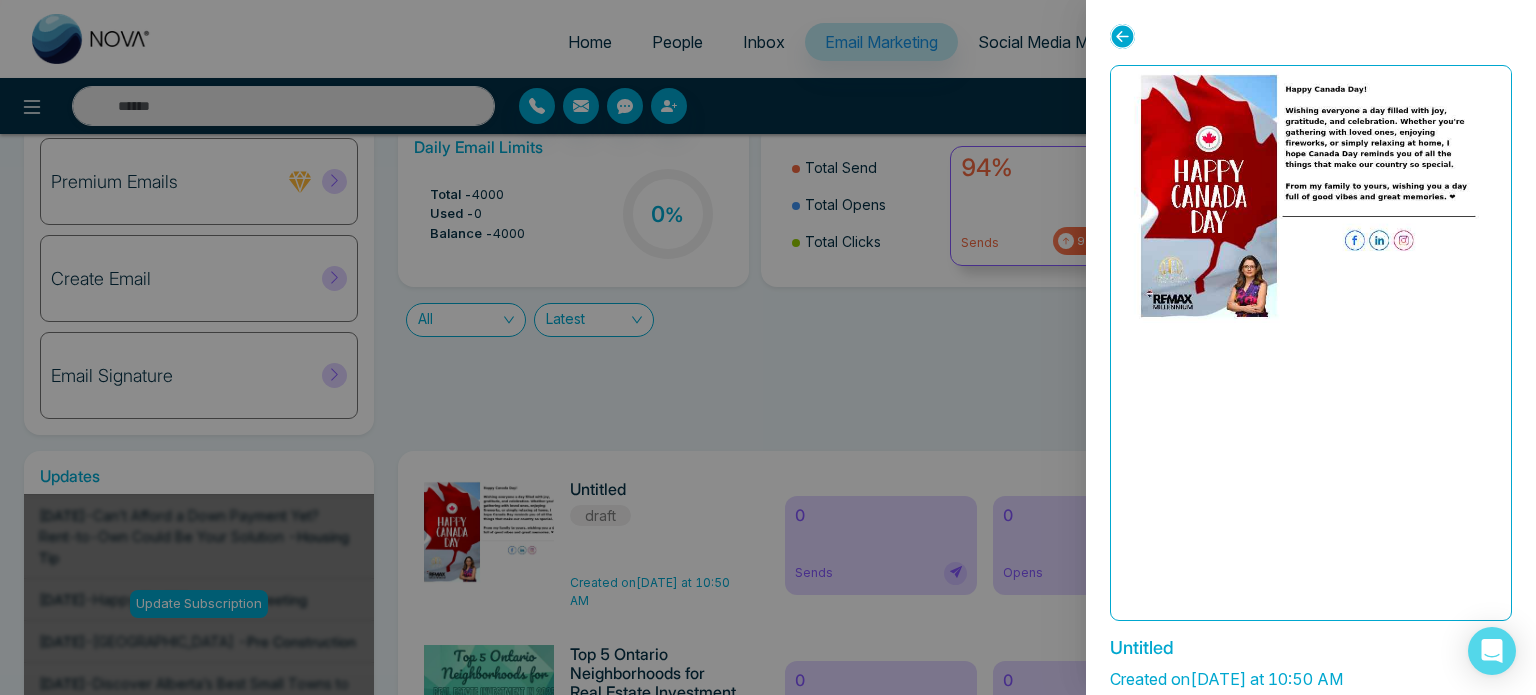 click 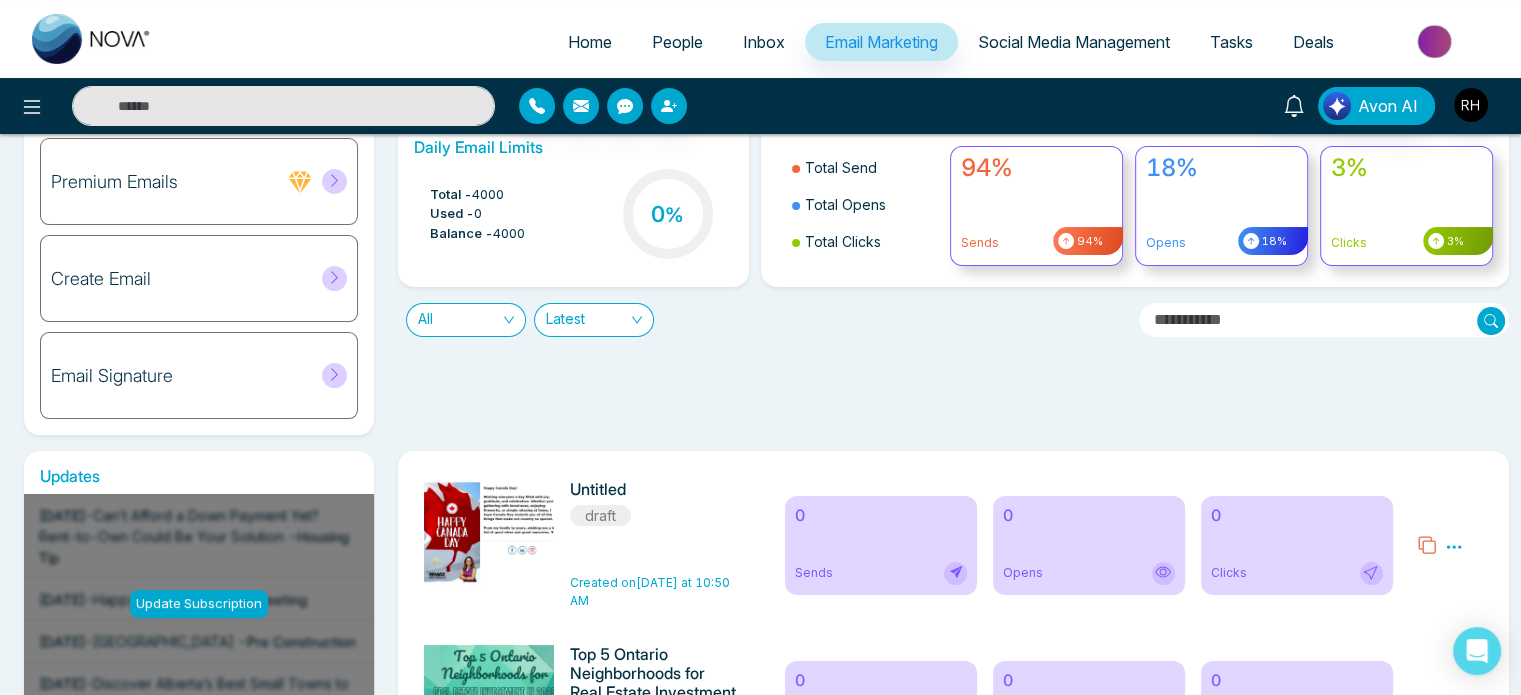 click 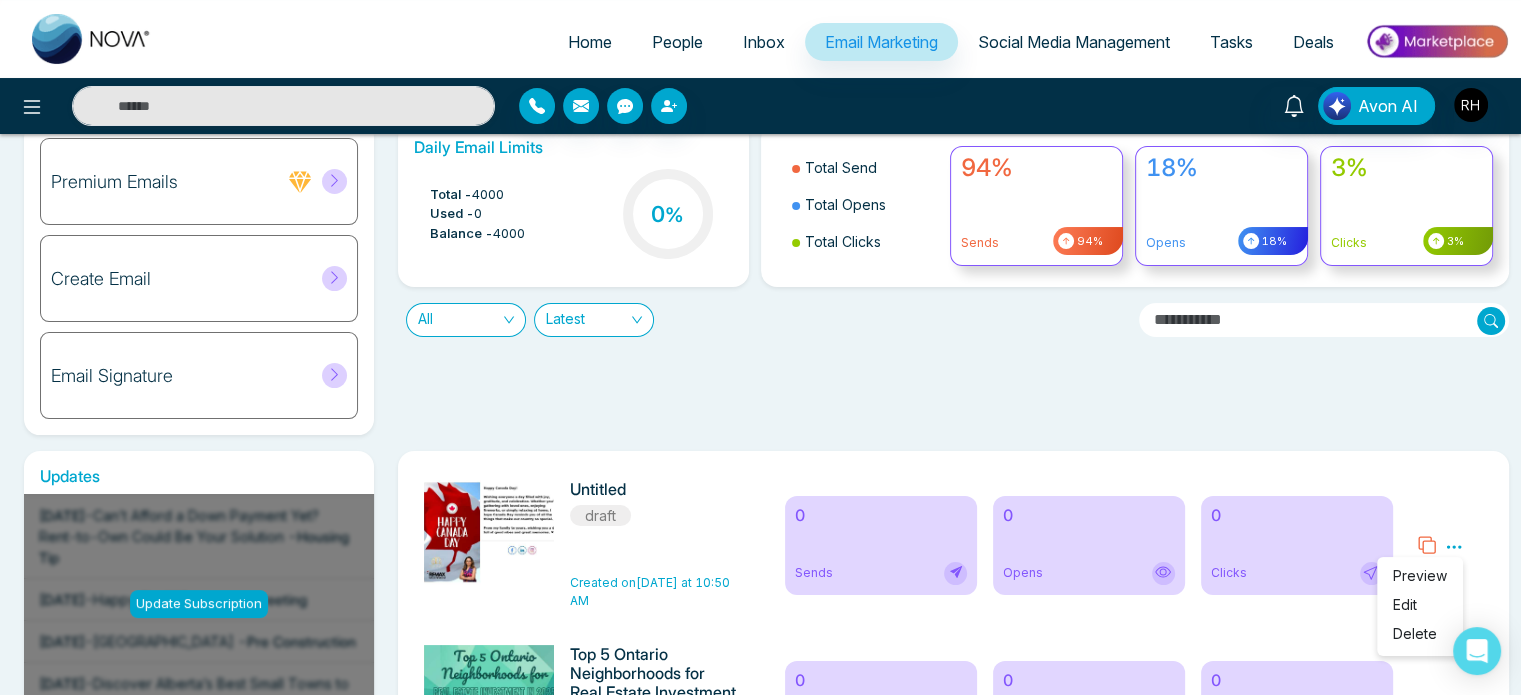 click on "Edit" at bounding box center (1405, 604) 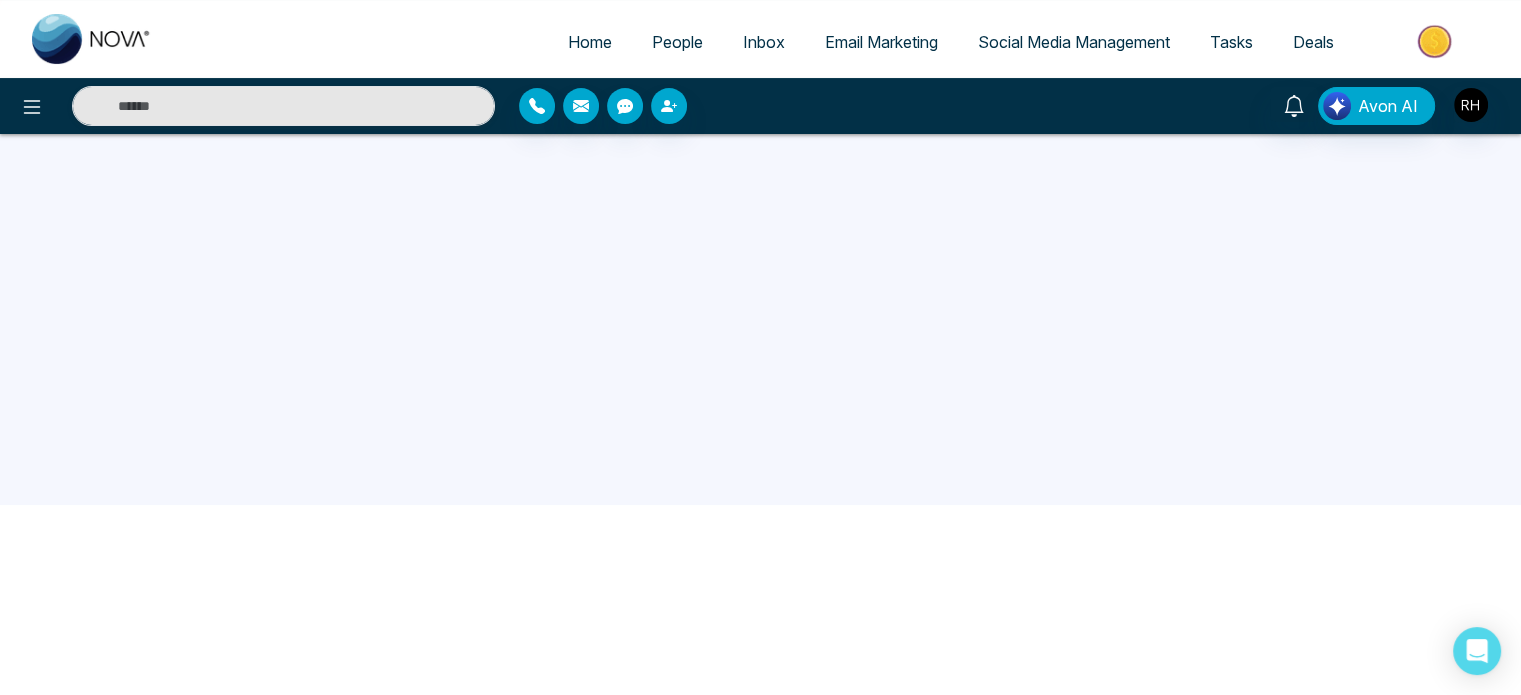 scroll, scrollTop: 0, scrollLeft: 0, axis: both 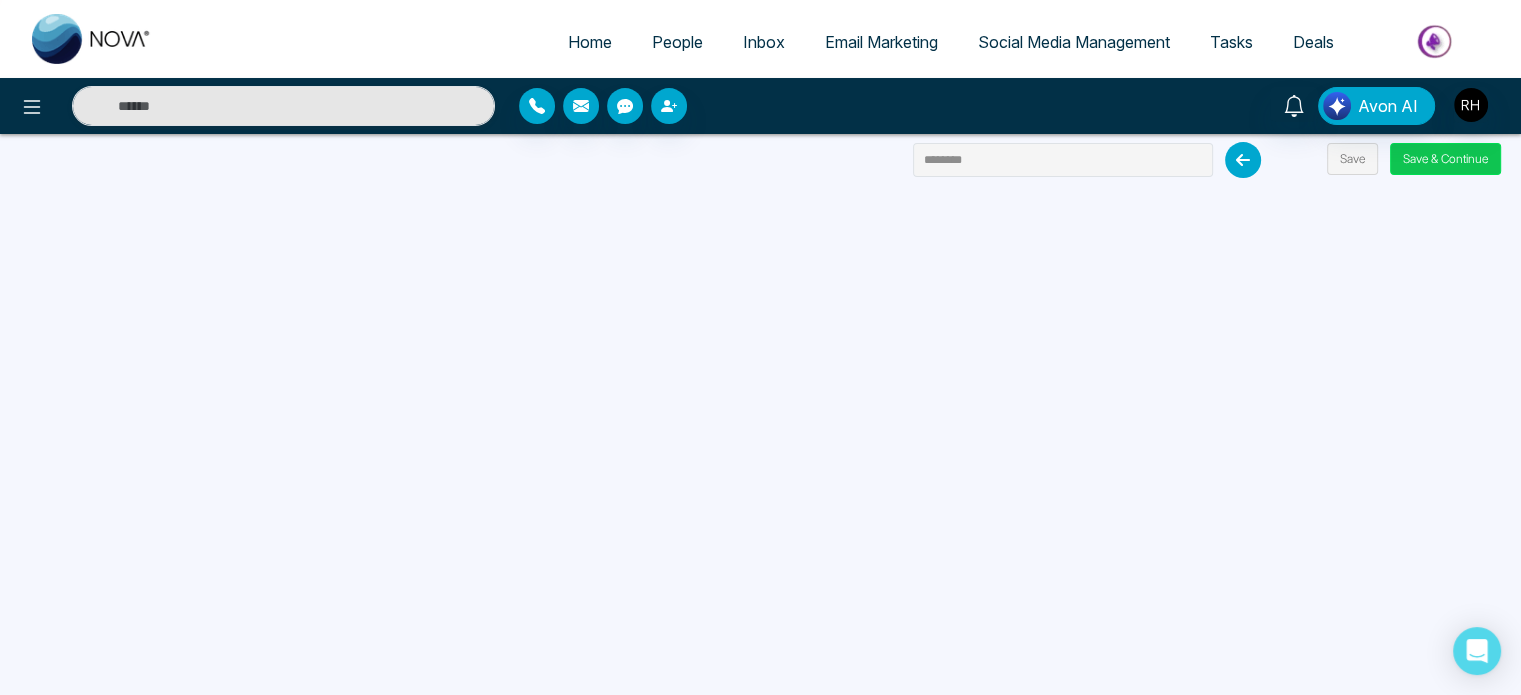 click on "Save & Continue" at bounding box center (1445, 159) 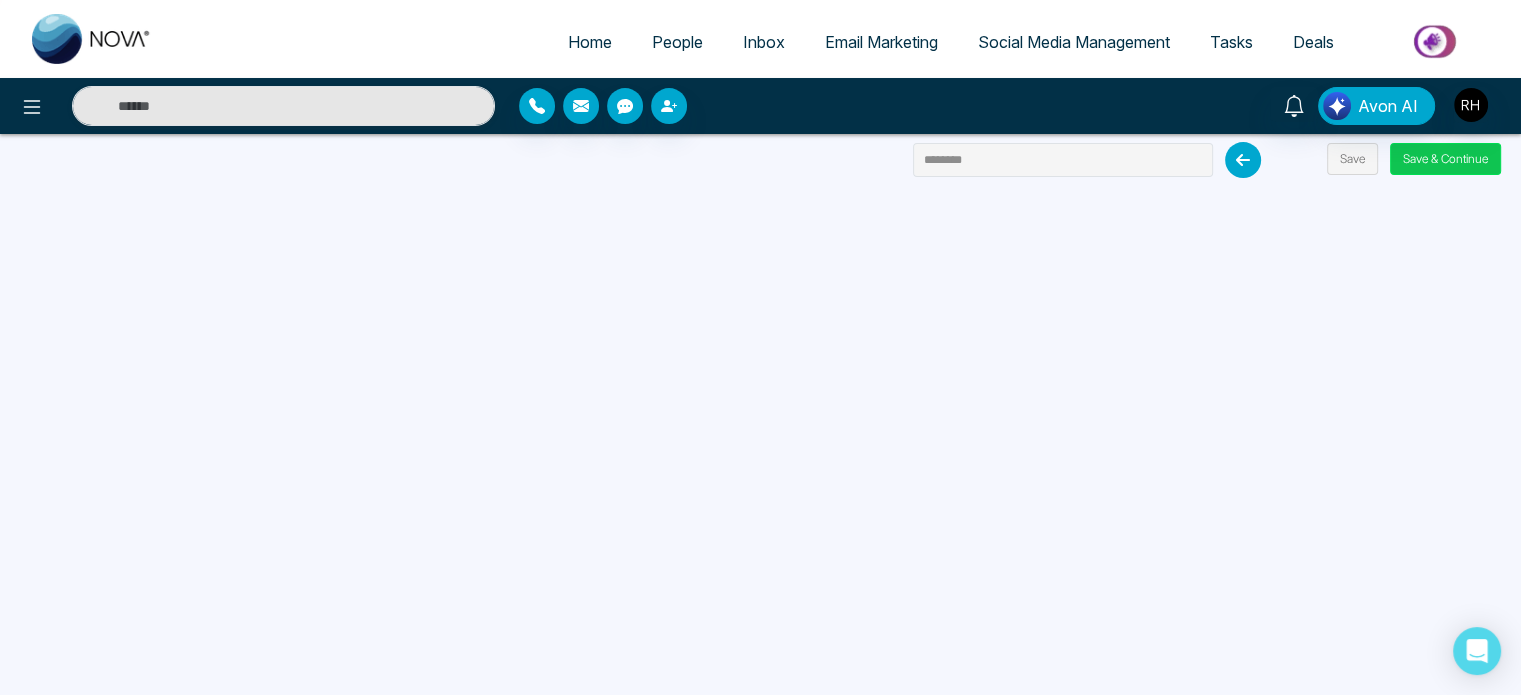 click on "Save & Continue" at bounding box center [1445, 159] 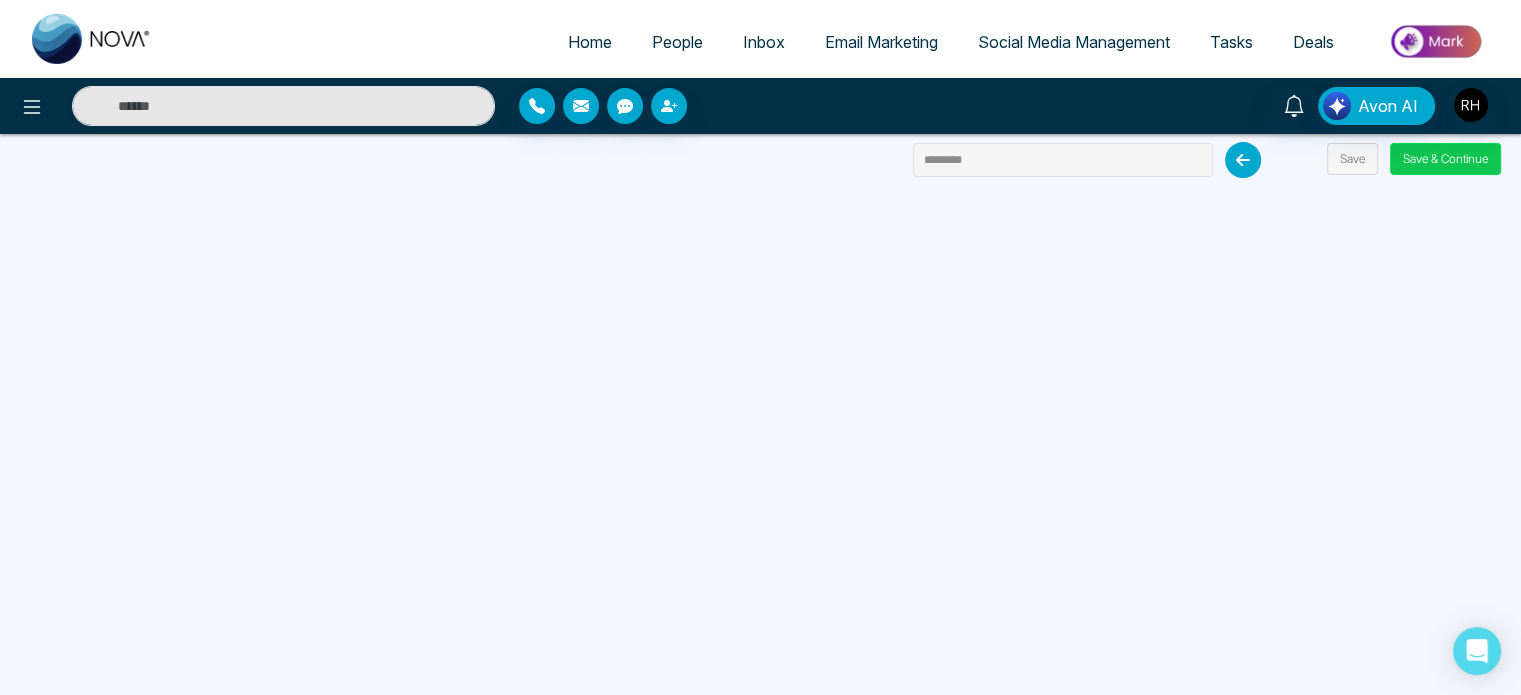 click on "Save & Continue" at bounding box center [1445, 159] 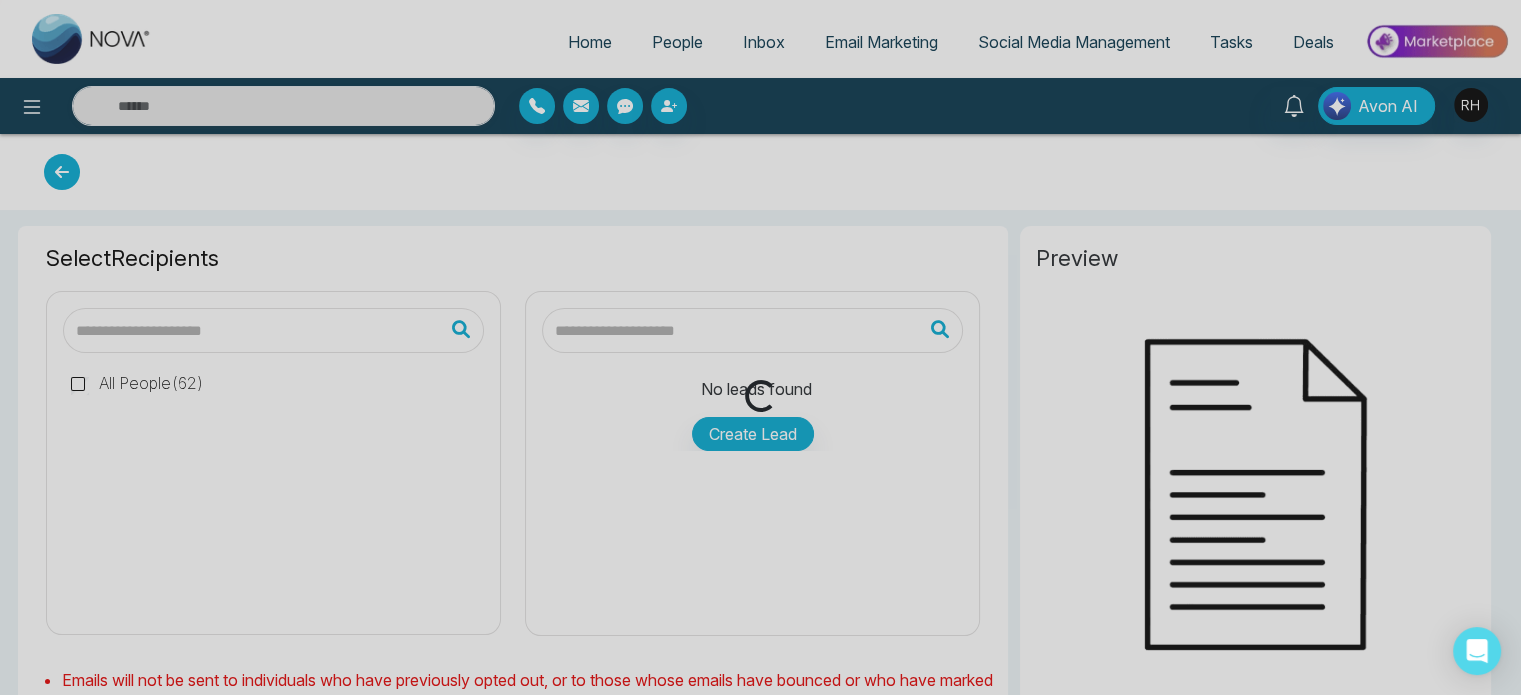 type on "********" 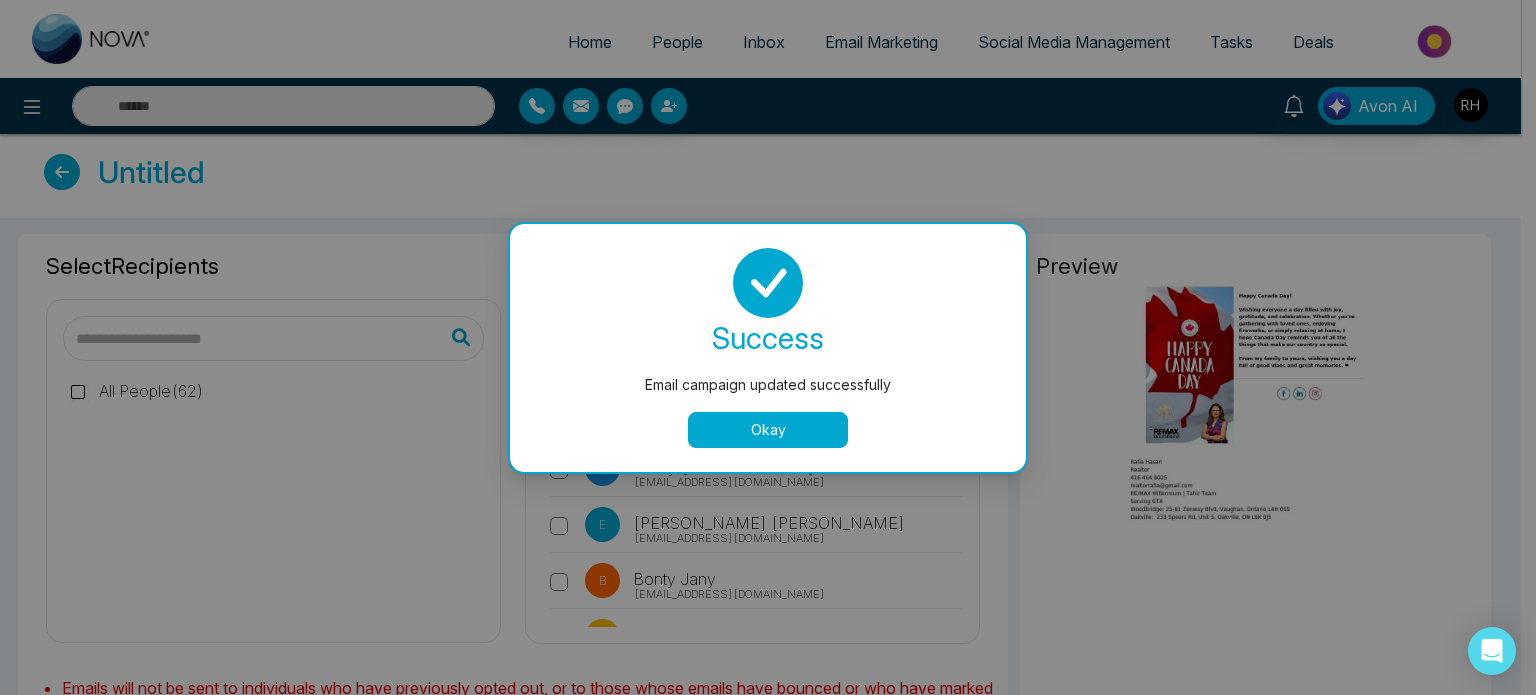 click on "Okay" at bounding box center (768, 430) 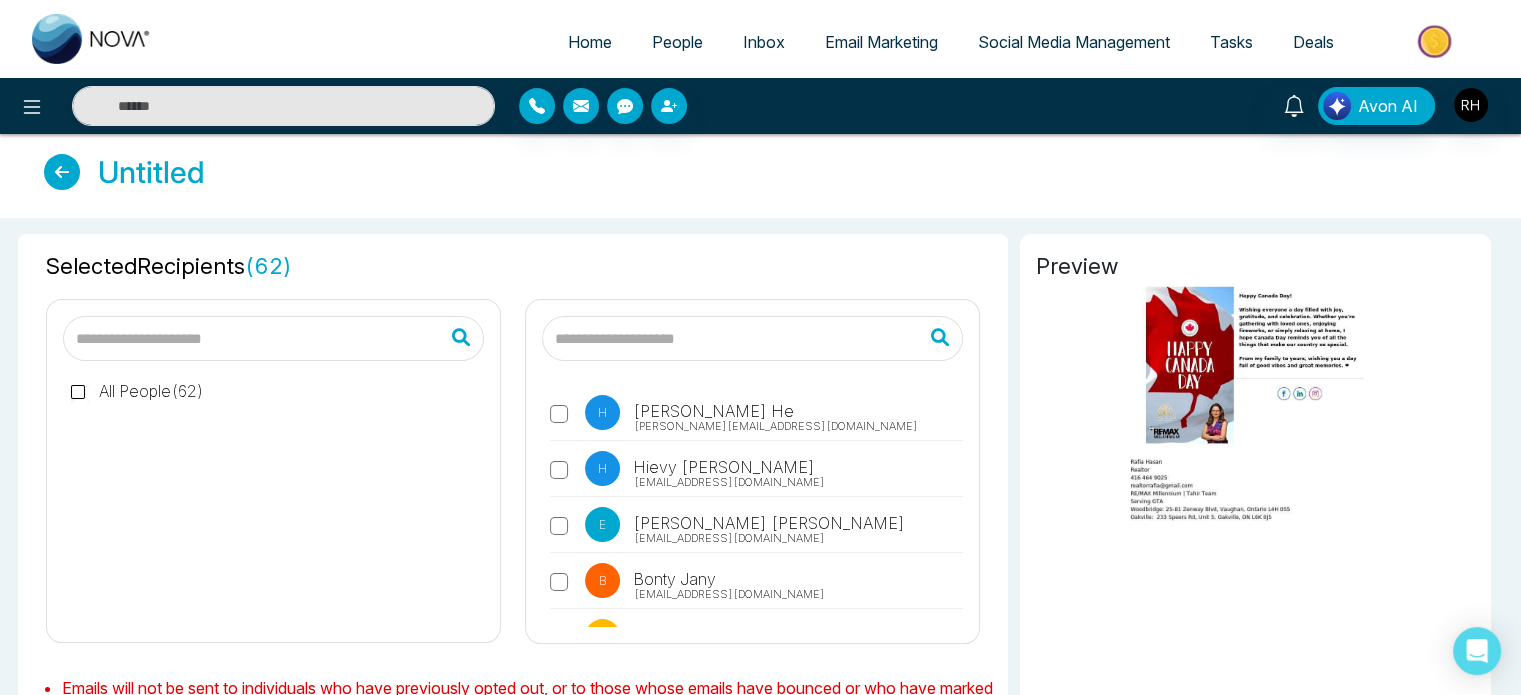scroll, scrollTop: 608, scrollLeft: 0, axis: vertical 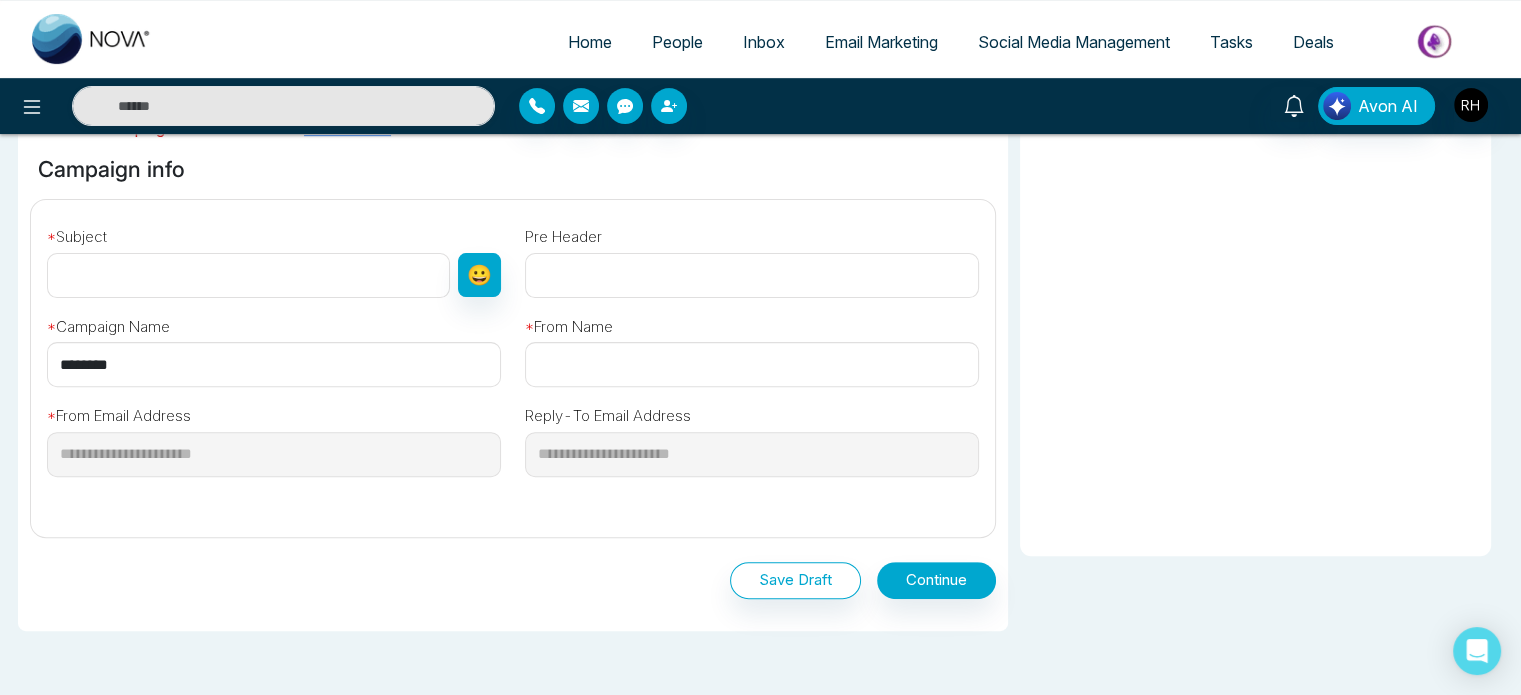 click at bounding box center (248, 275) 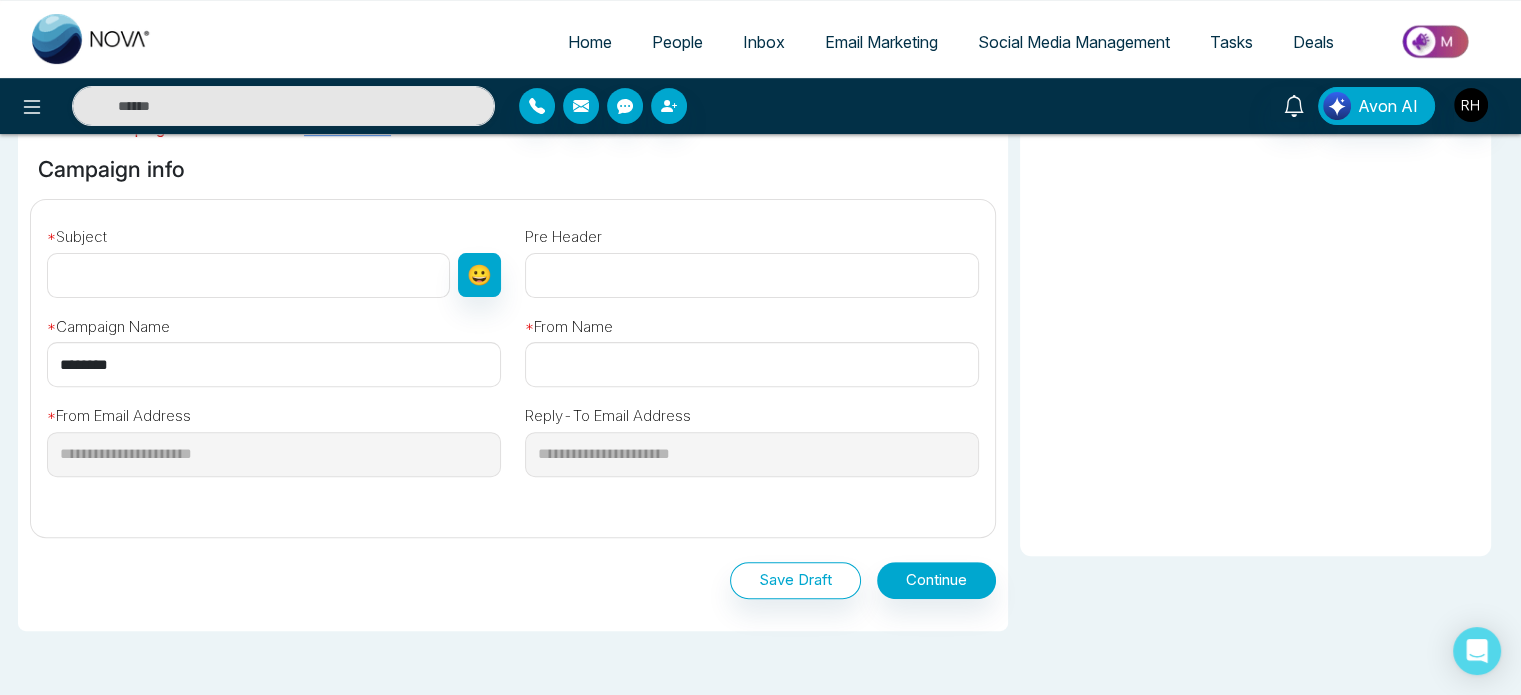 click at bounding box center (248, 275) 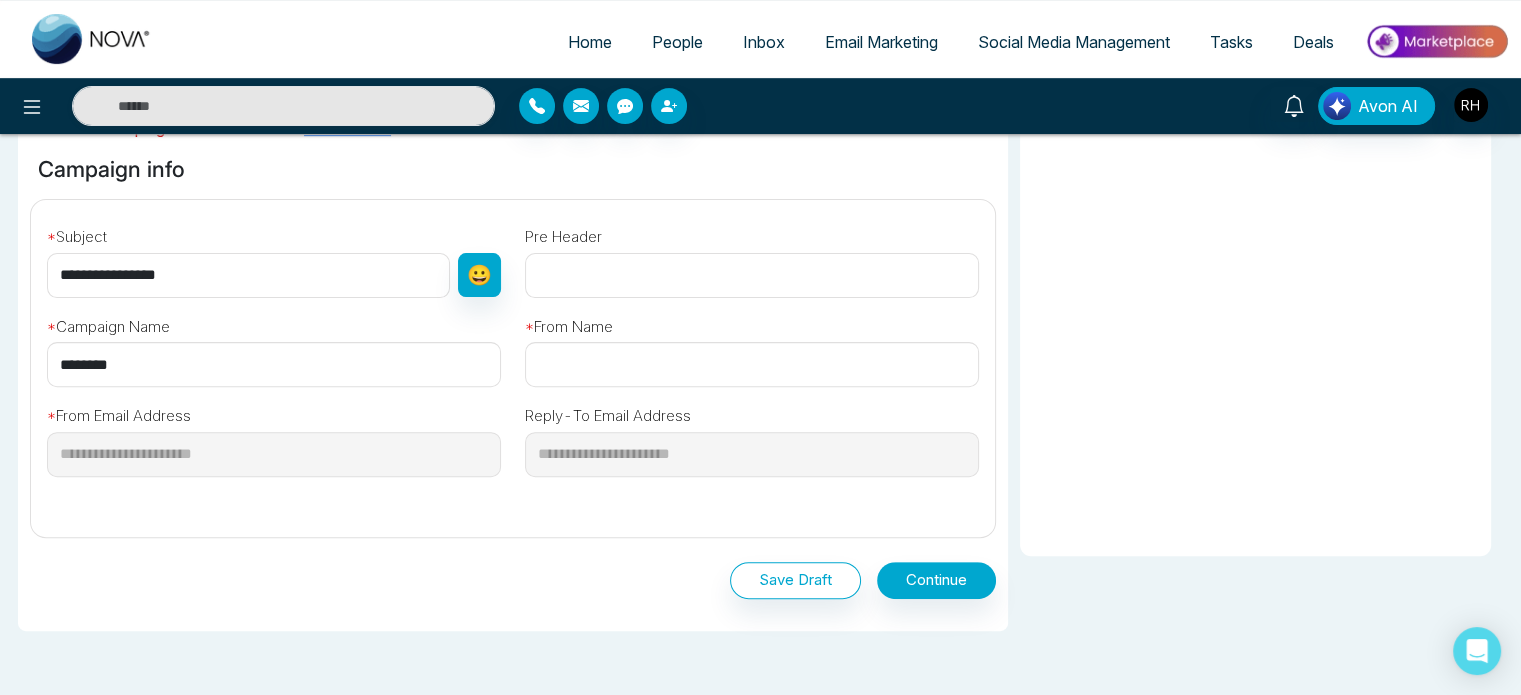 type on "**********" 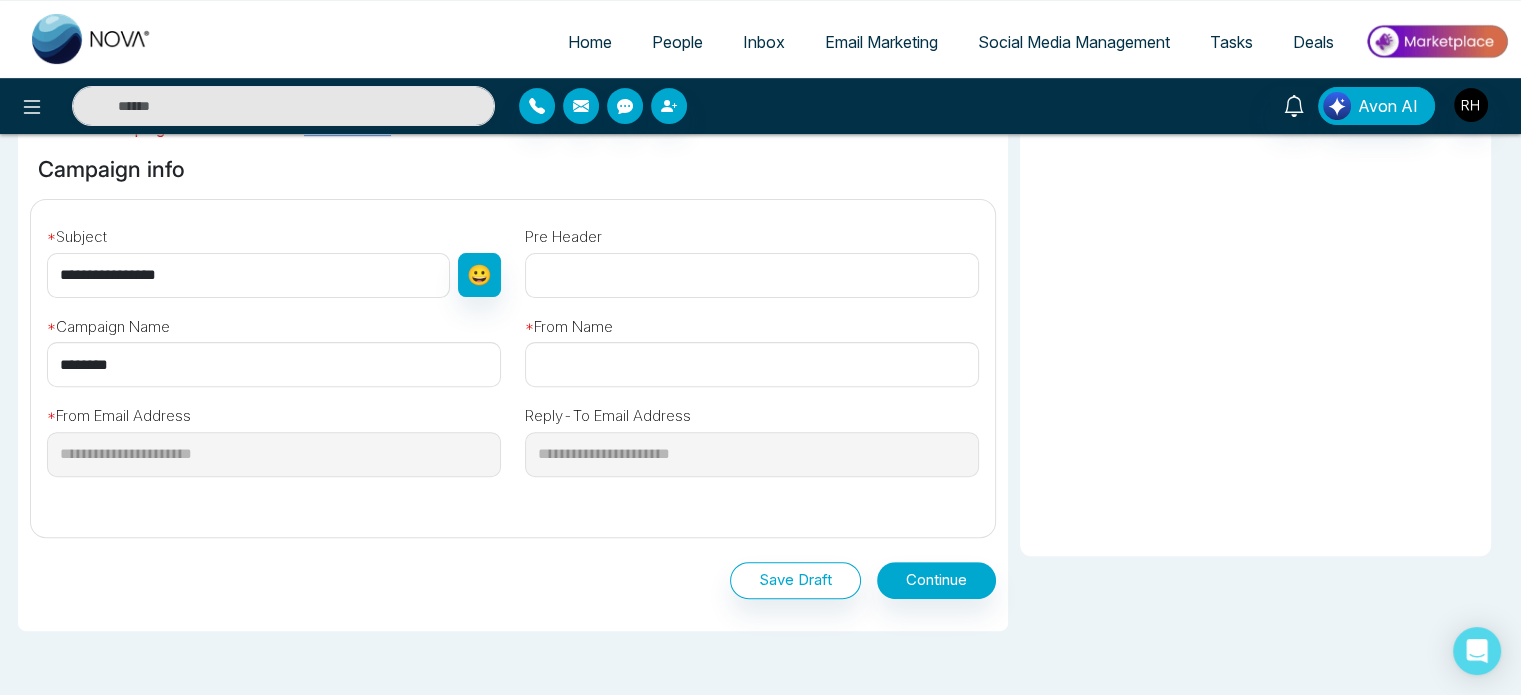 click on "********" at bounding box center [274, 364] 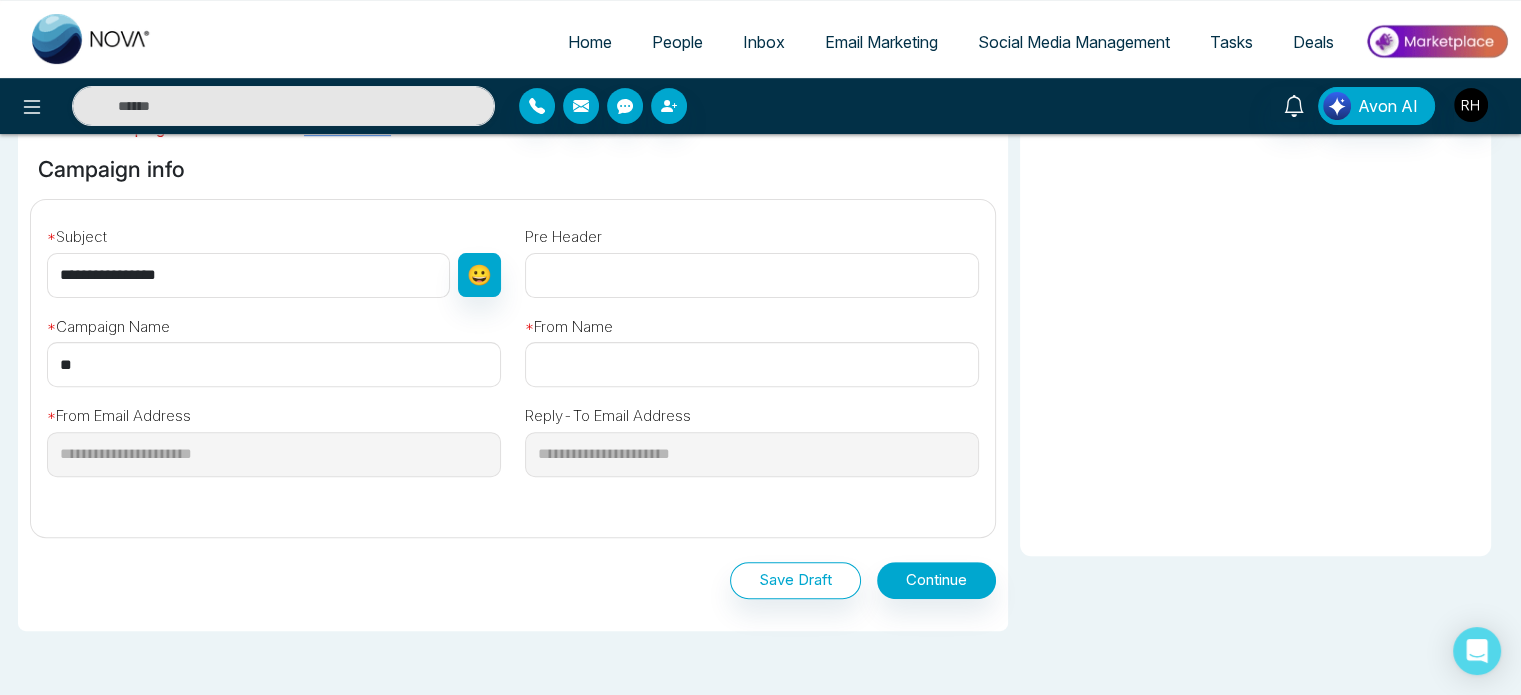 type on "*" 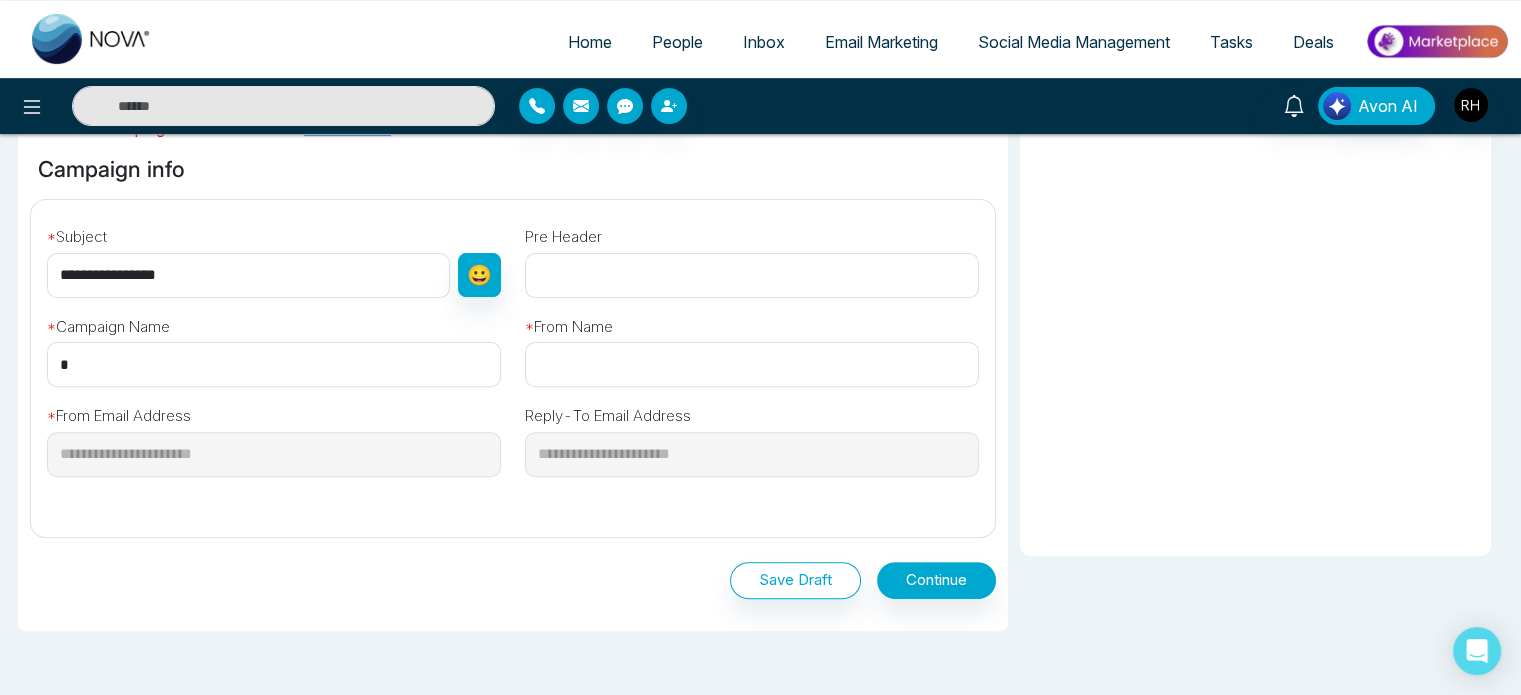 scroll, scrollTop: 608, scrollLeft: 0, axis: vertical 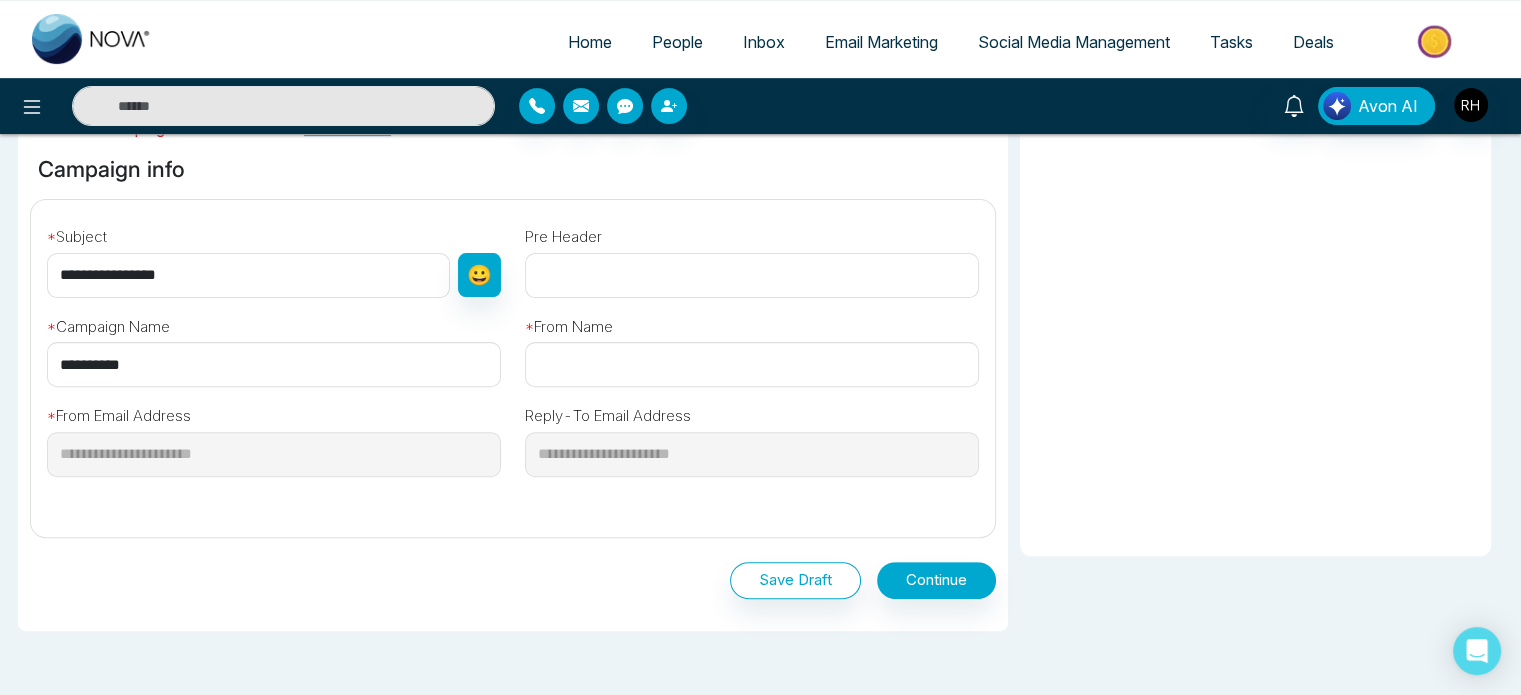 type on "**********" 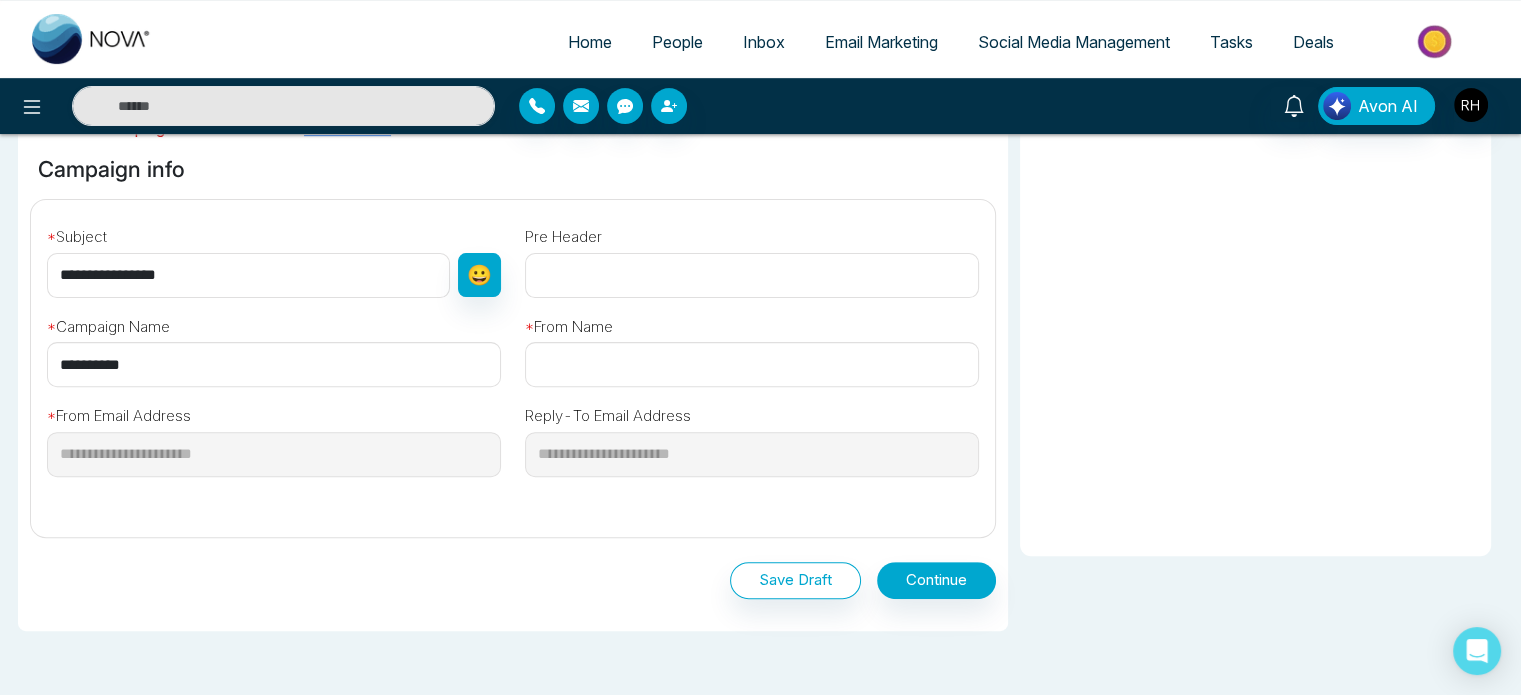 click at bounding box center [752, 364] 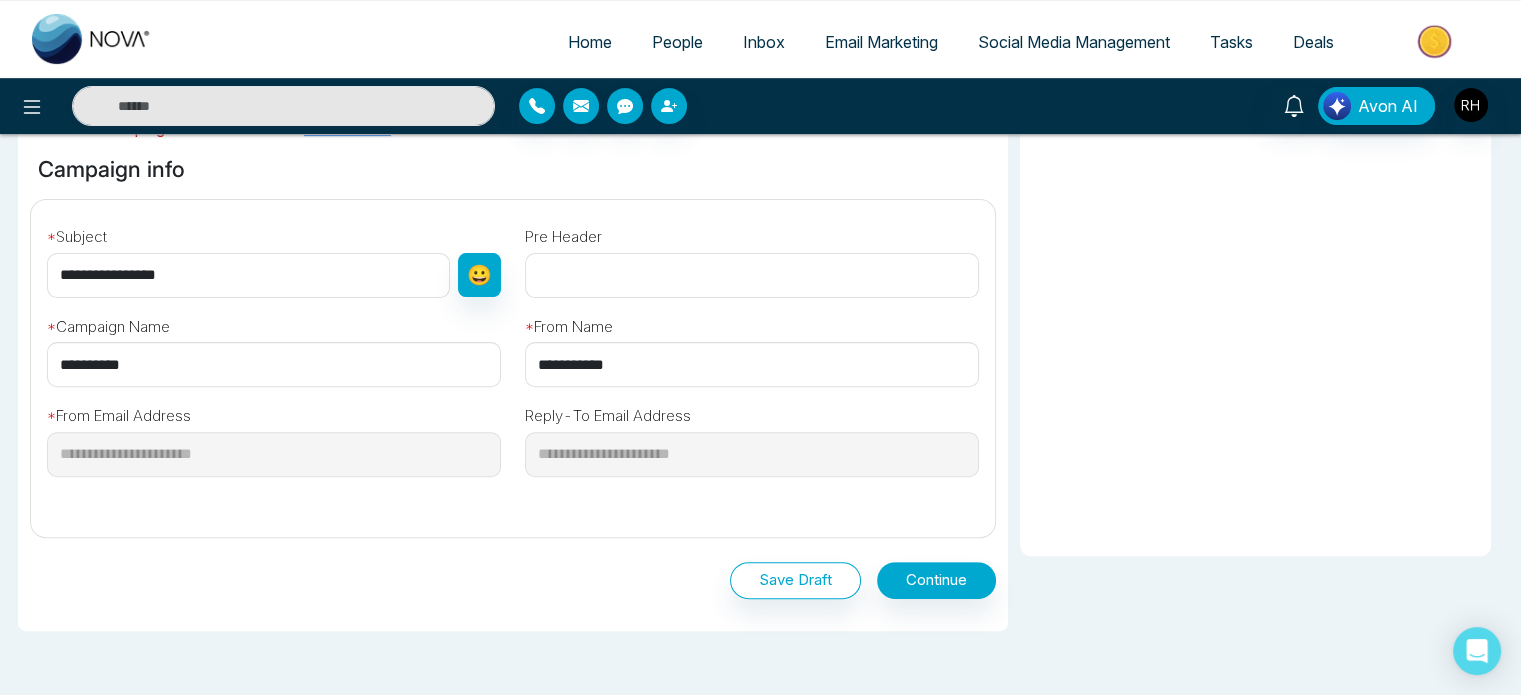 click on "**********" at bounding box center [752, 364] 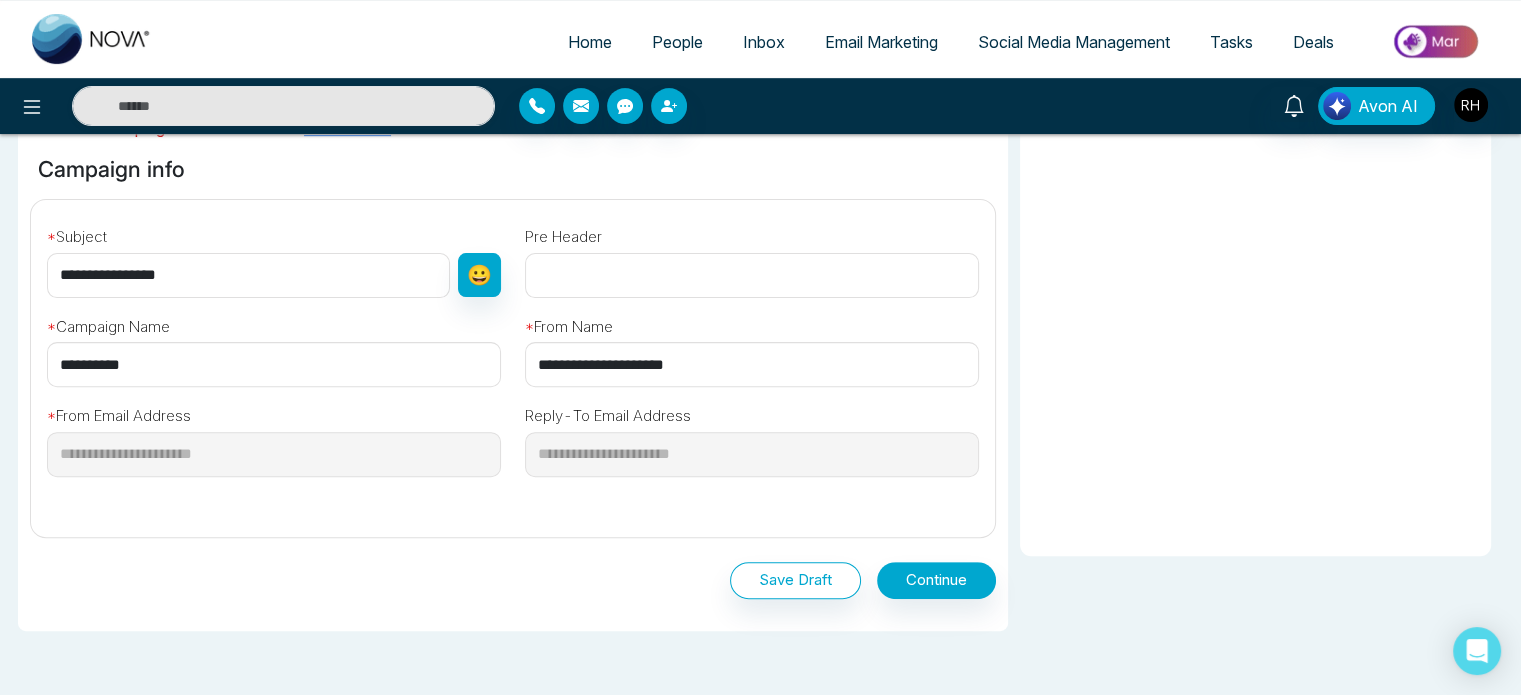 type on "**********" 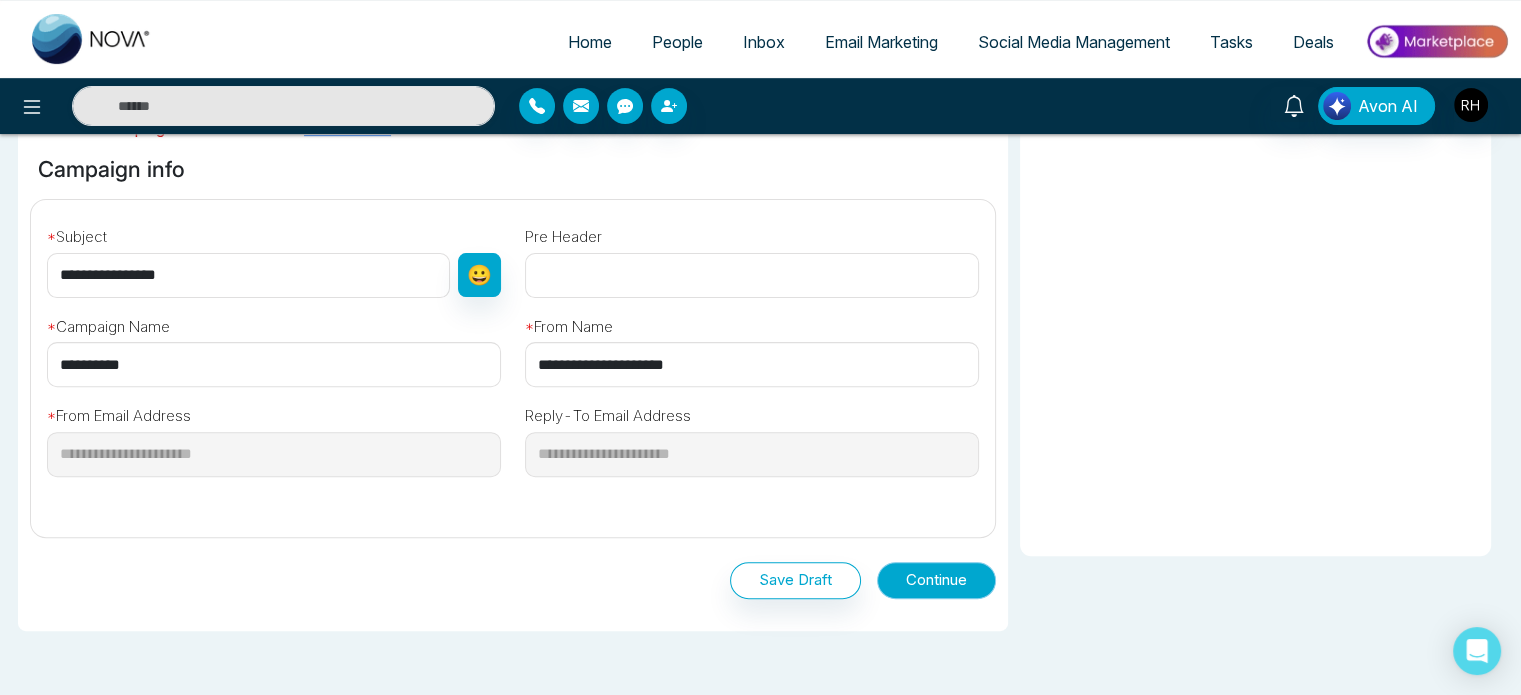 click on "Continue" at bounding box center [936, 580] 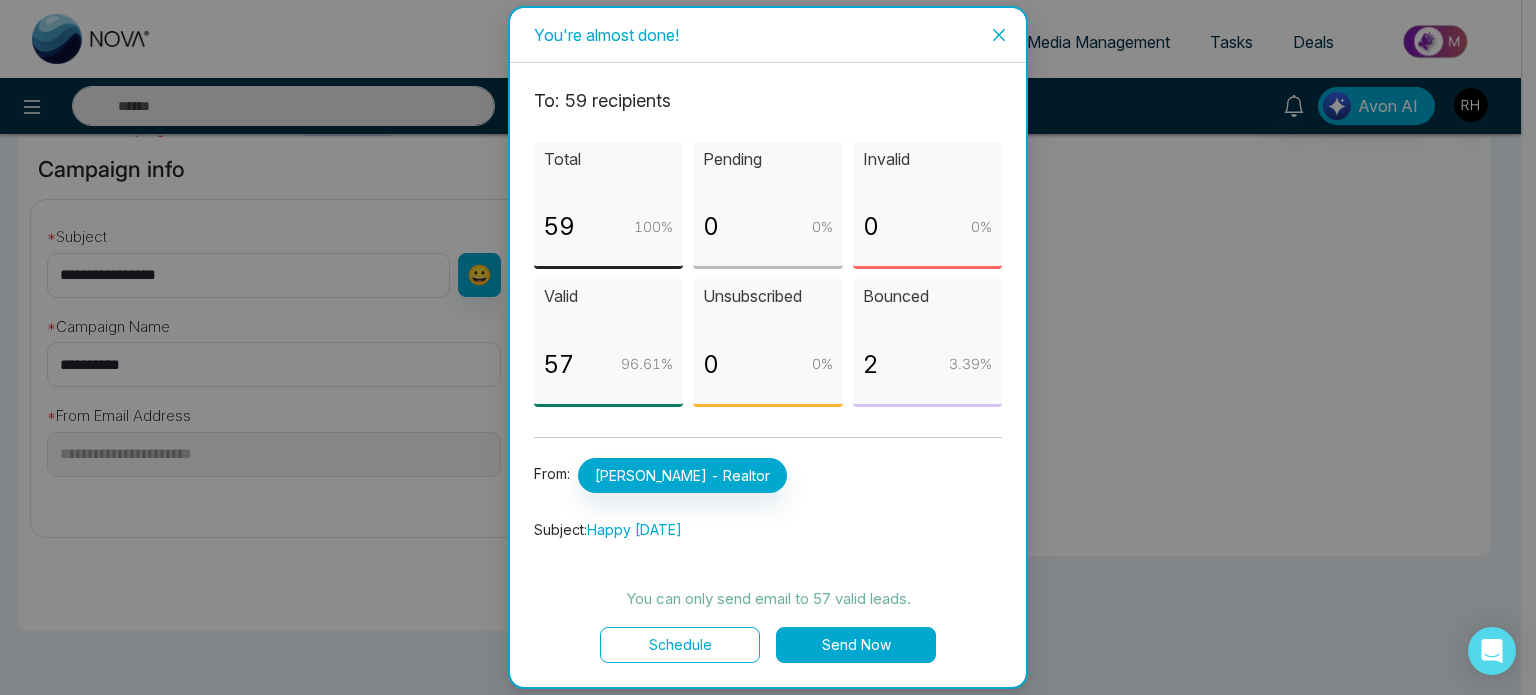 click on "Send Now" at bounding box center [856, 645] 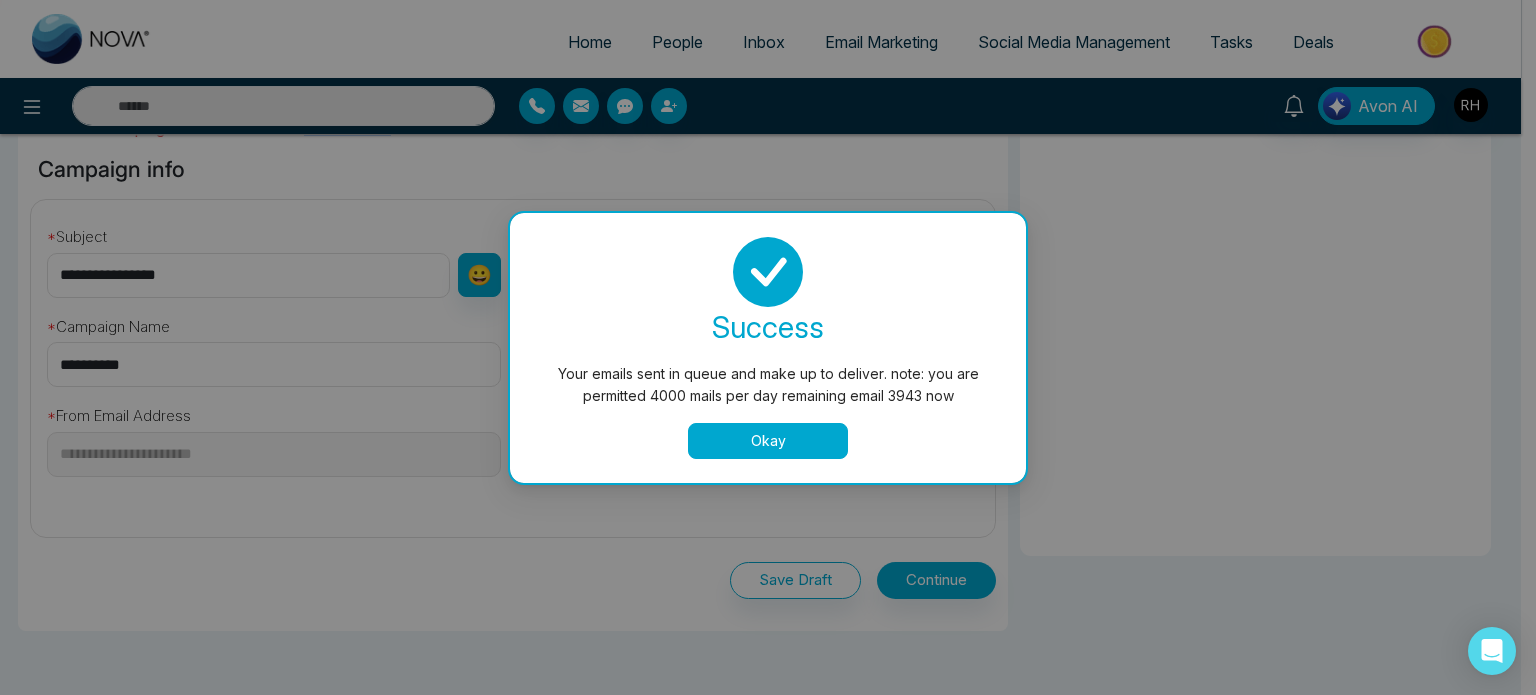 click on "Okay" at bounding box center [768, 441] 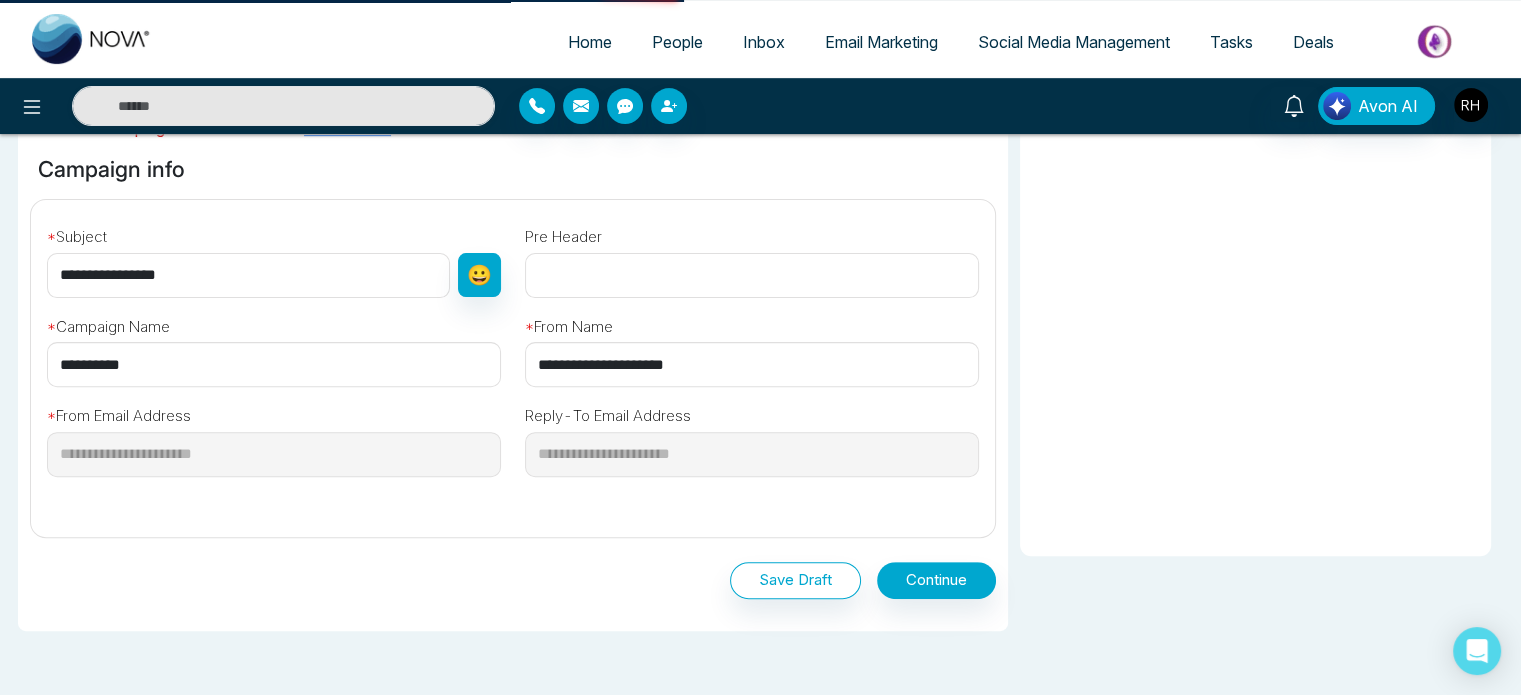 scroll, scrollTop: 0, scrollLeft: 0, axis: both 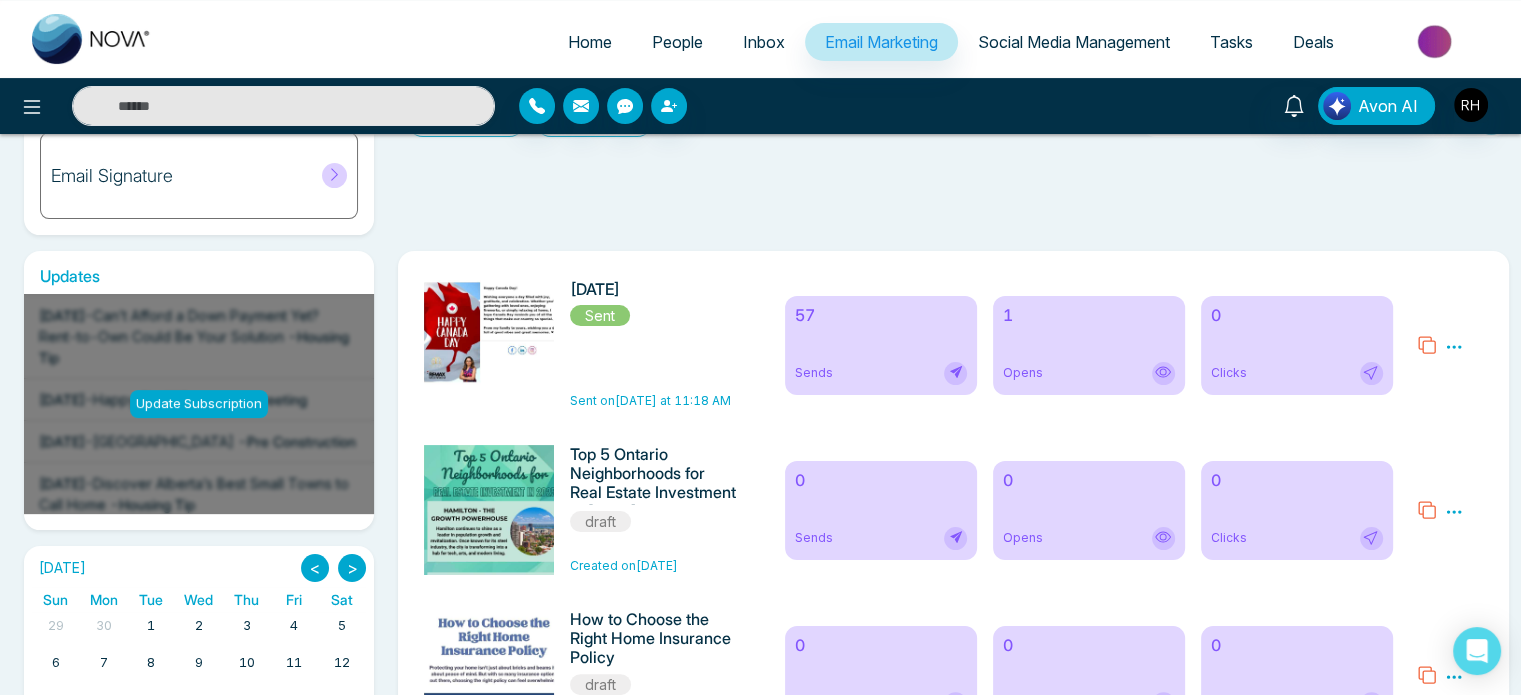 click 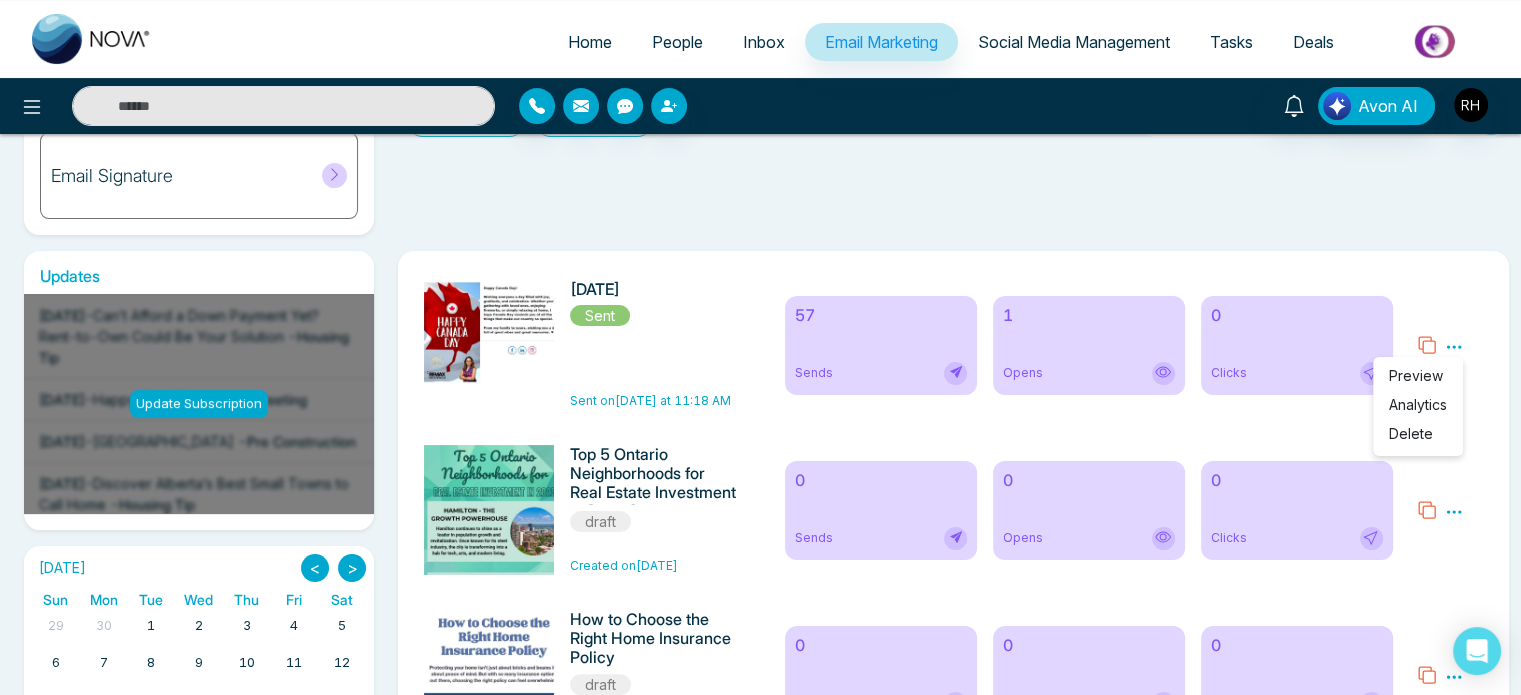 click on "Preview" at bounding box center [1418, 379] 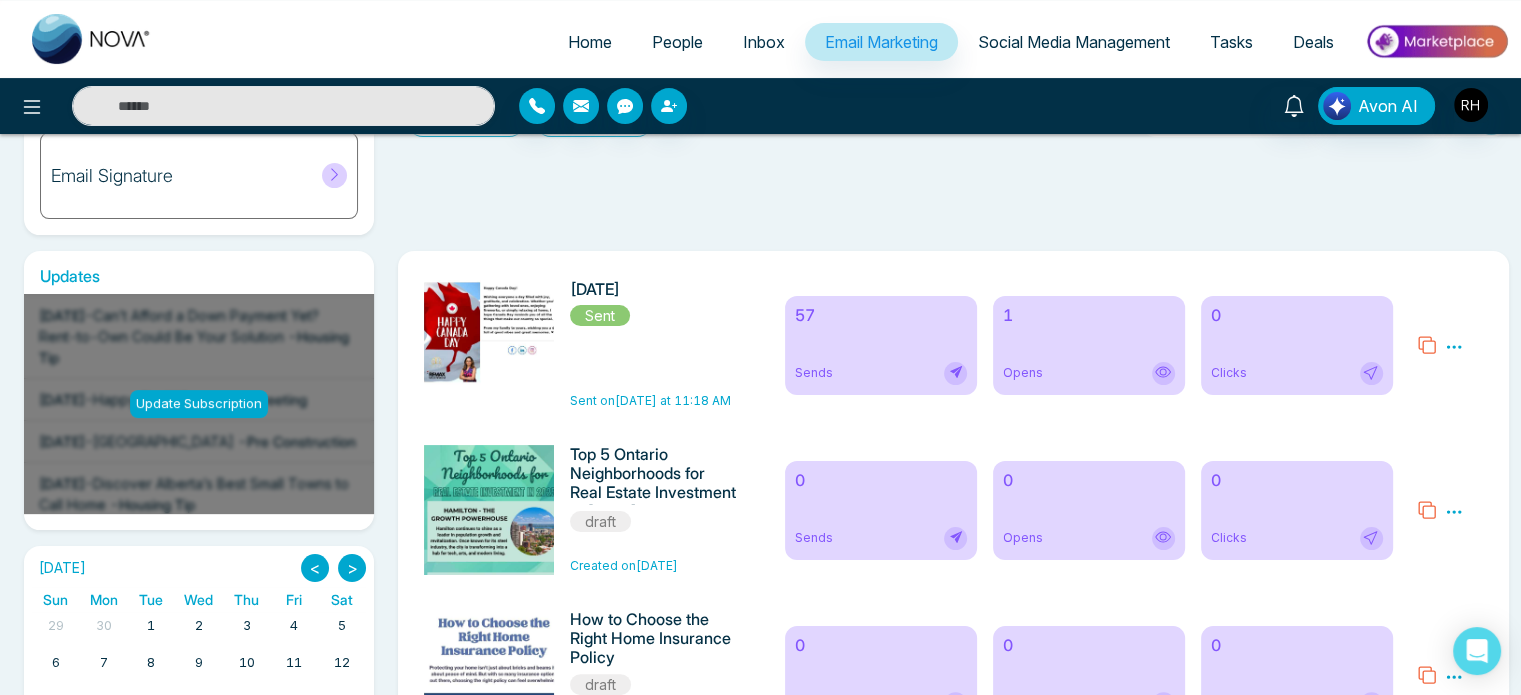 click on "Preview Analytics Delete" at bounding box center (1450, 345) 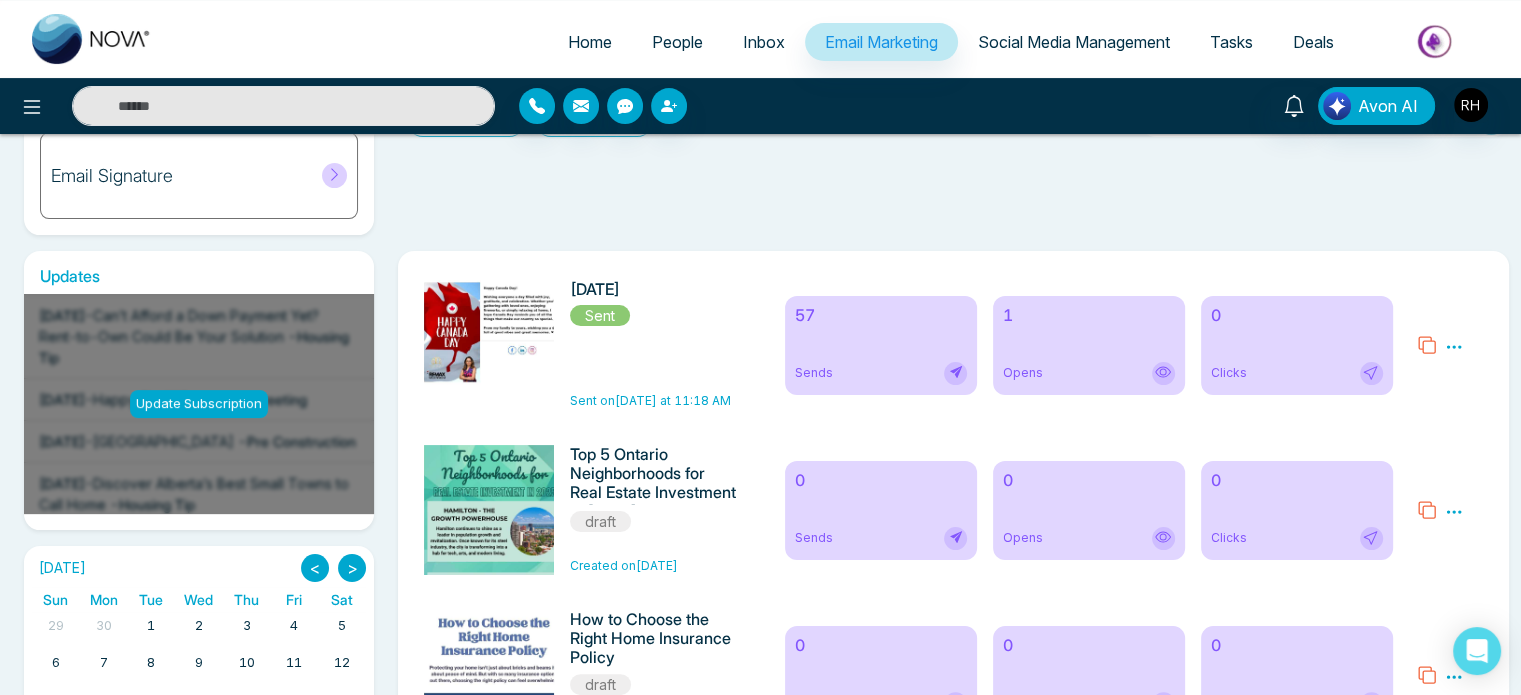 click on "Update Subscription" at bounding box center [199, 404] 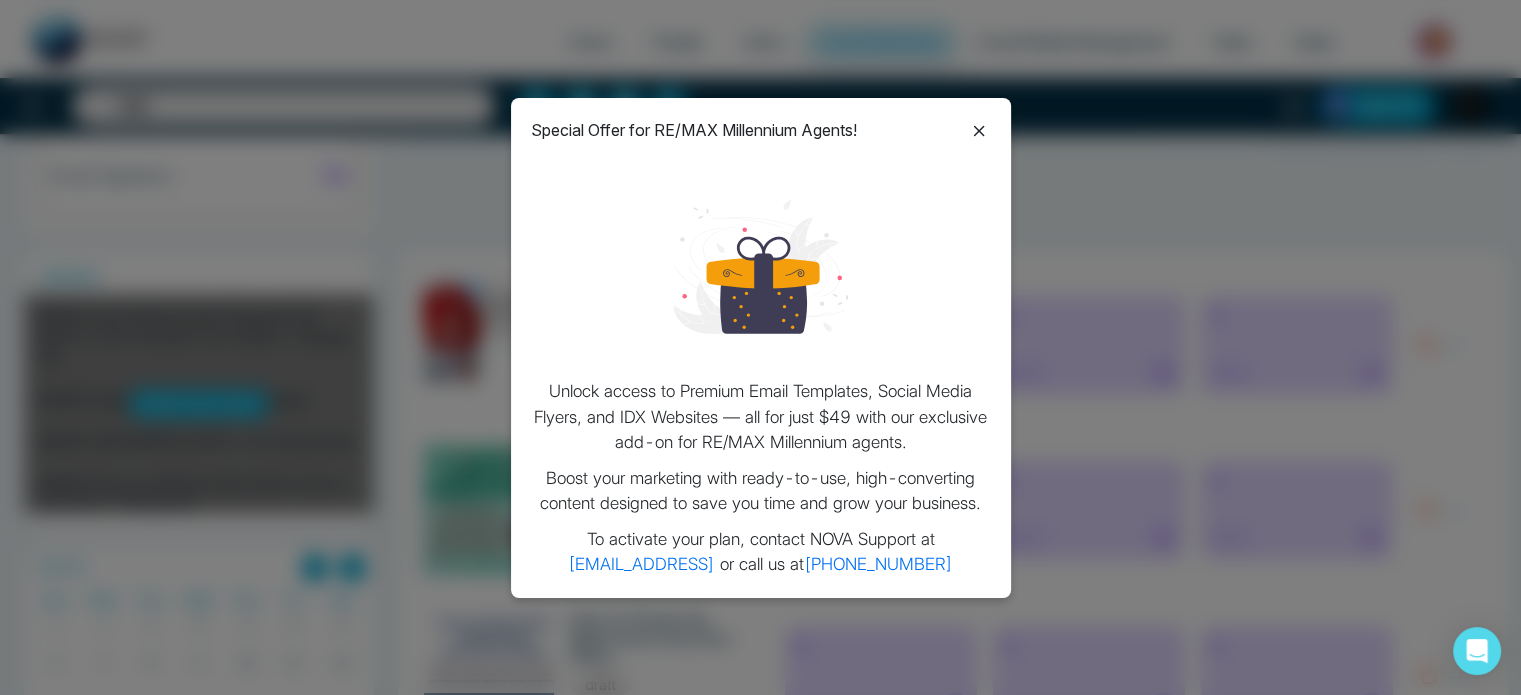 click 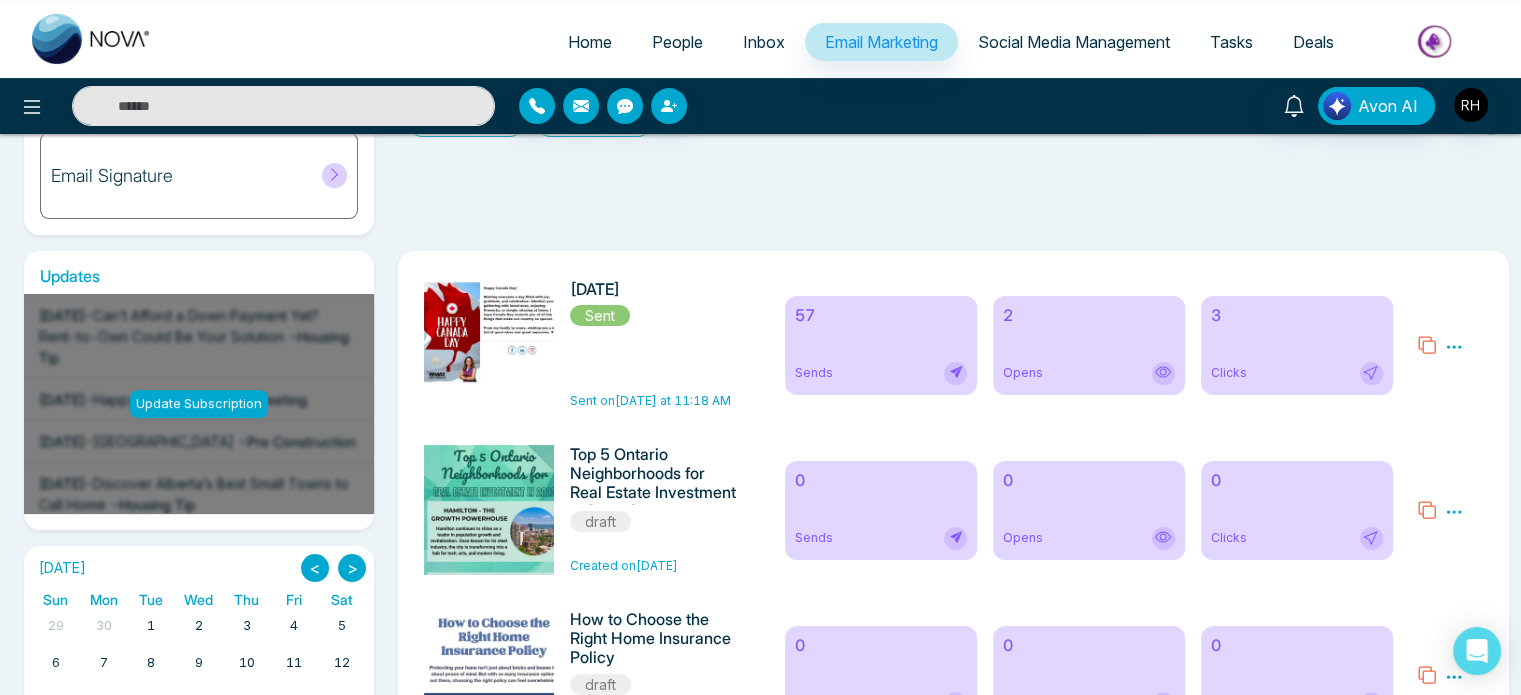 click on "Home" at bounding box center (590, 42) 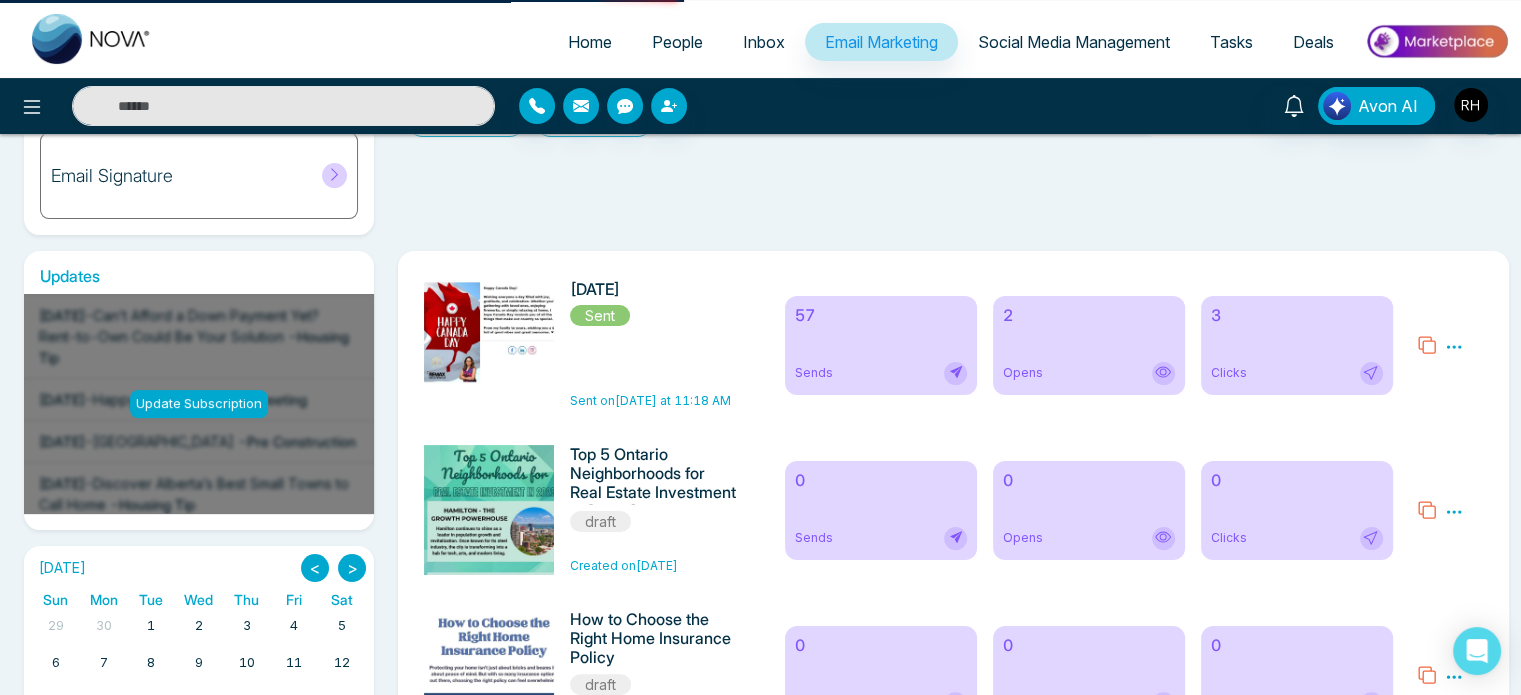 scroll, scrollTop: 0, scrollLeft: 0, axis: both 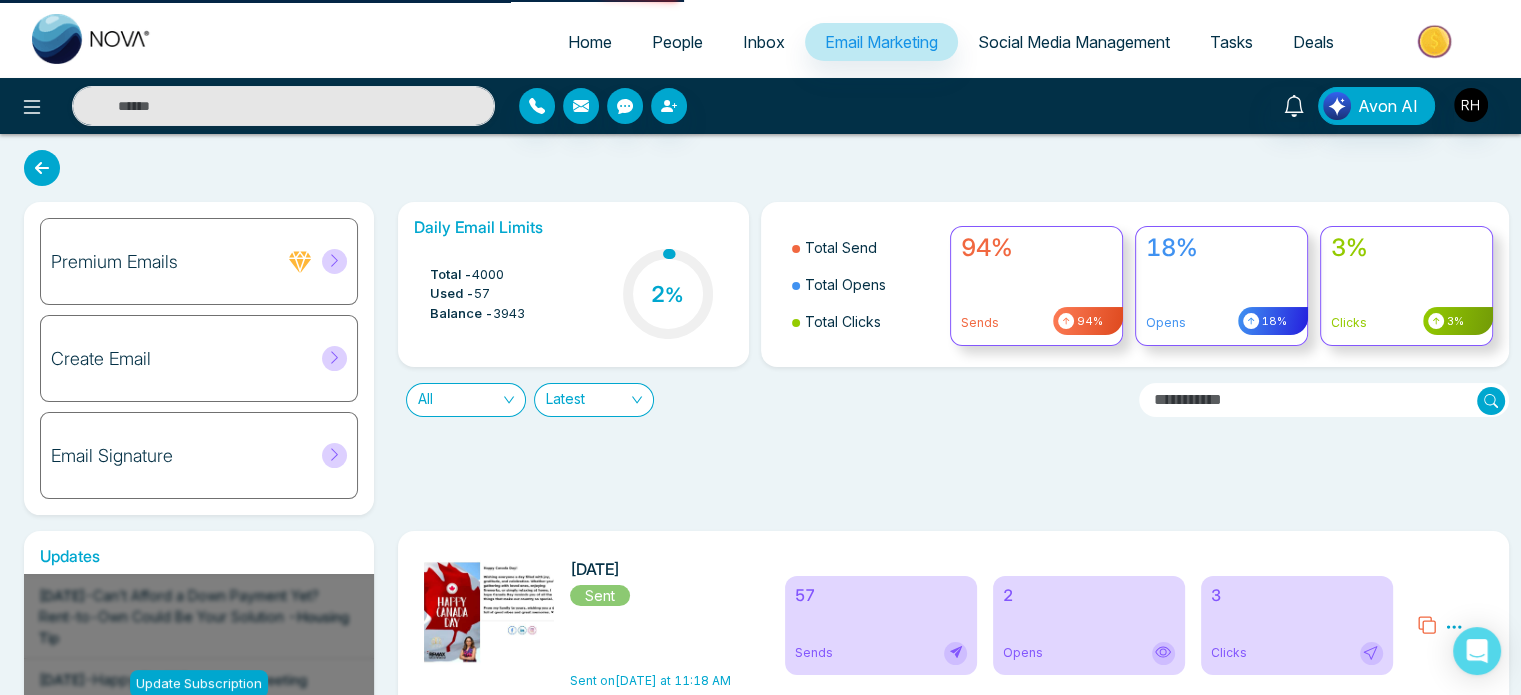 select on "*" 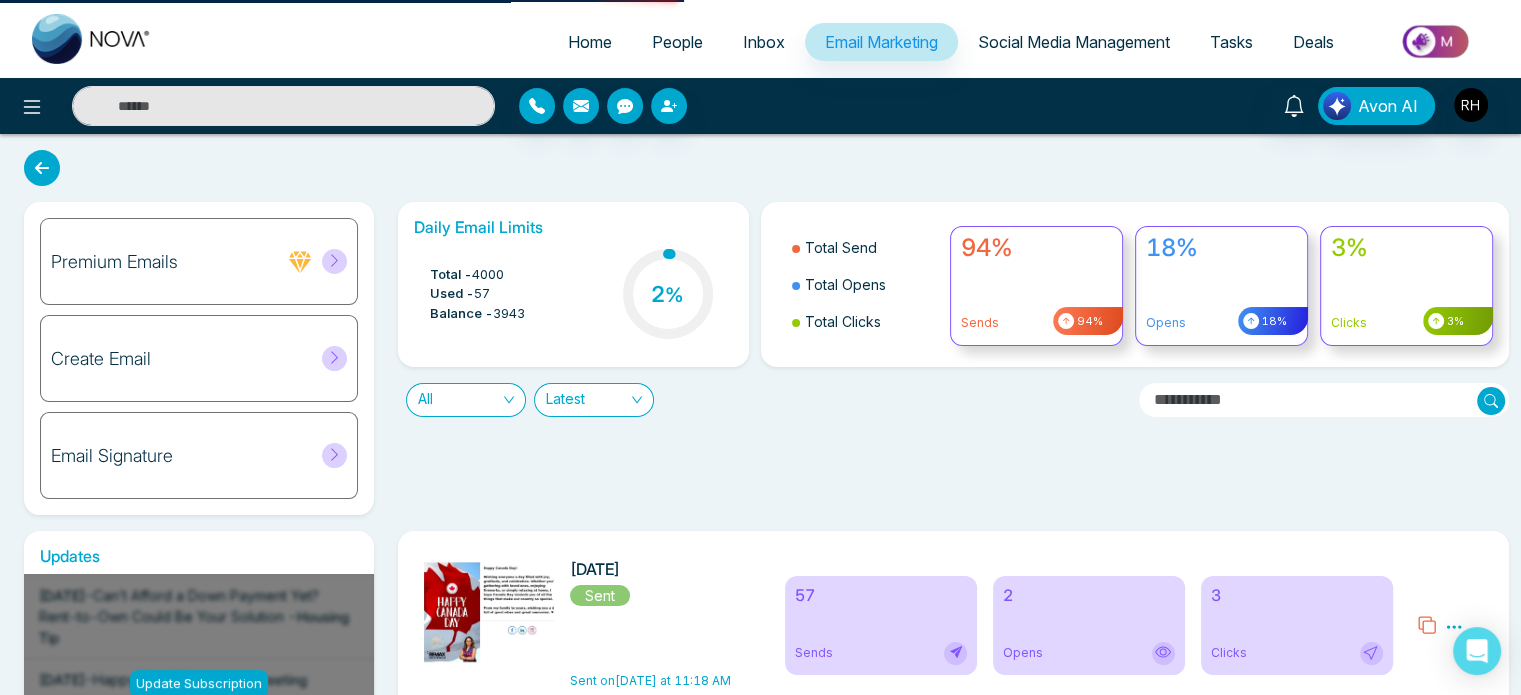 select on "*" 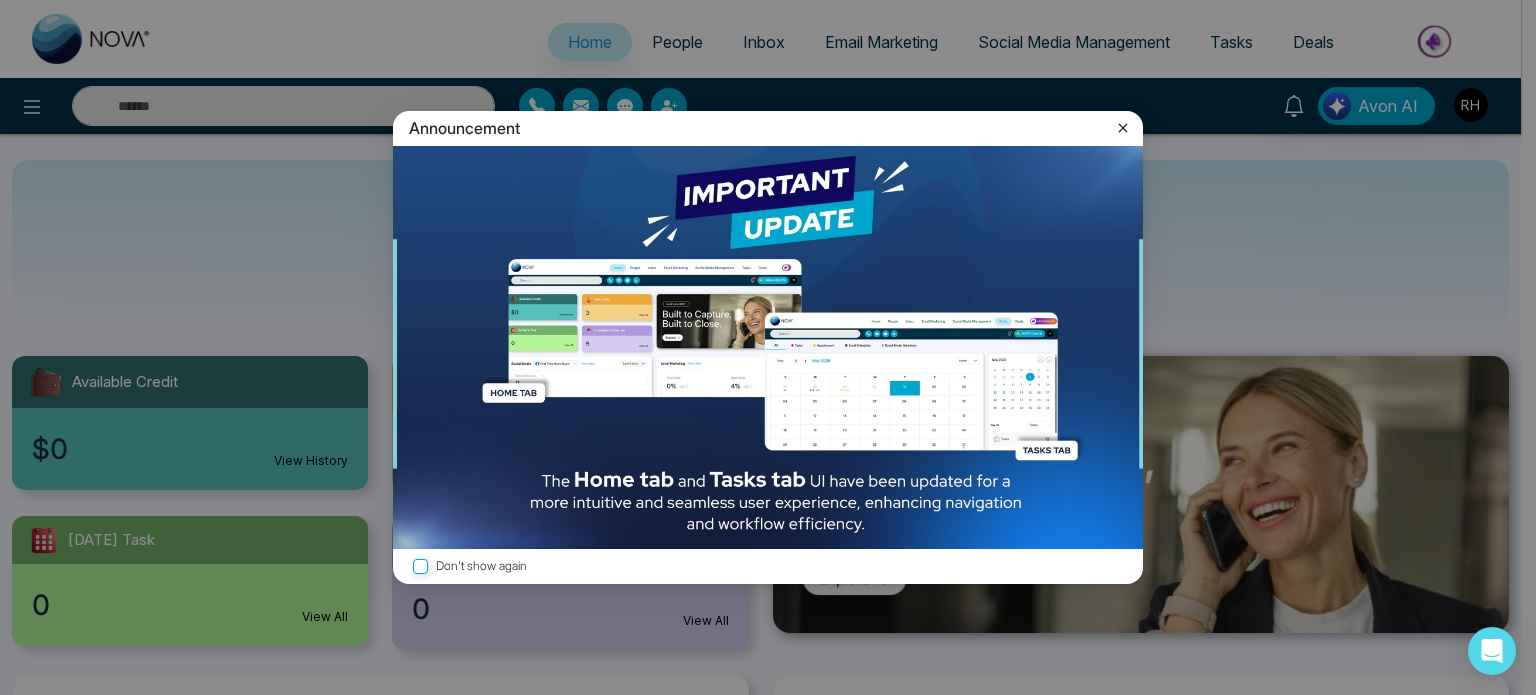 click 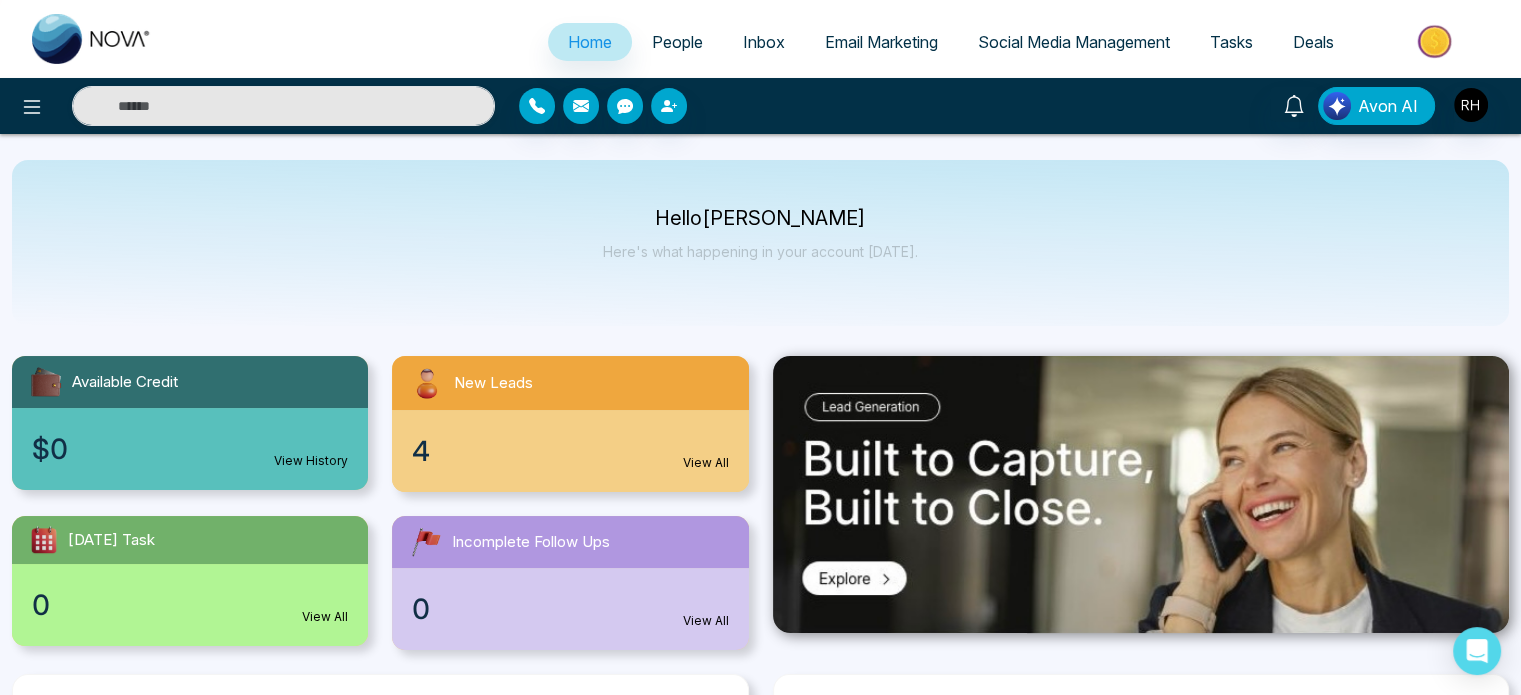 click on "People" at bounding box center [677, 42] 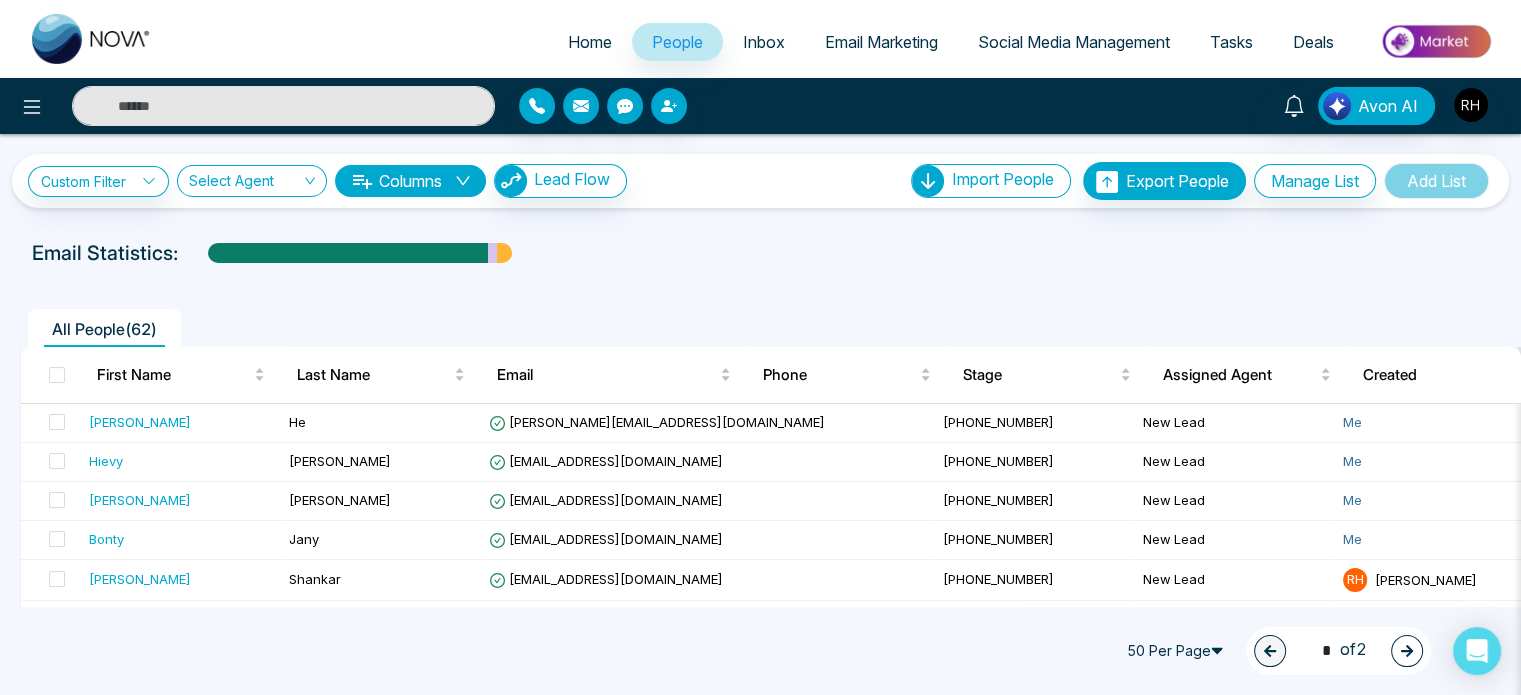 scroll, scrollTop: 608, scrollLeft: 0, axis: vertical 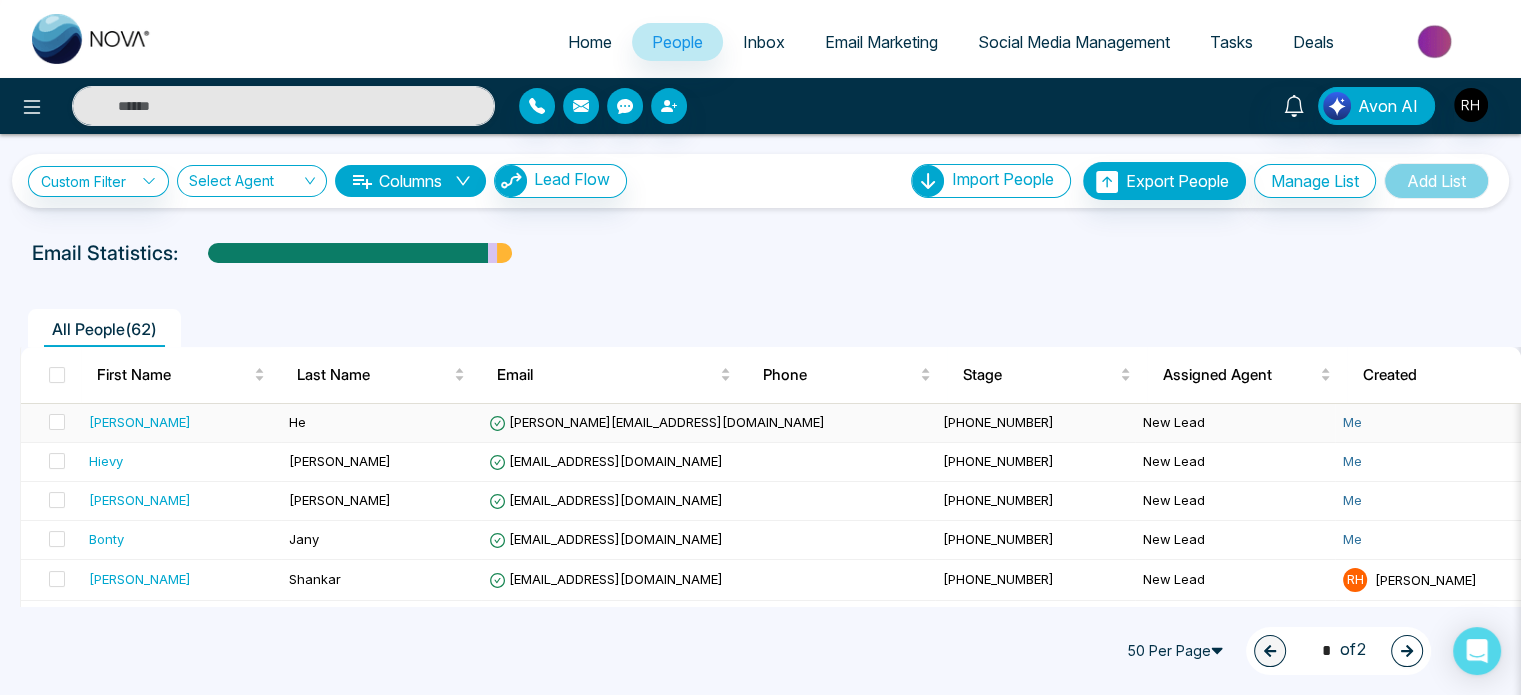 click on "[PERSON_NAME]" at bounding box center (140, 422) 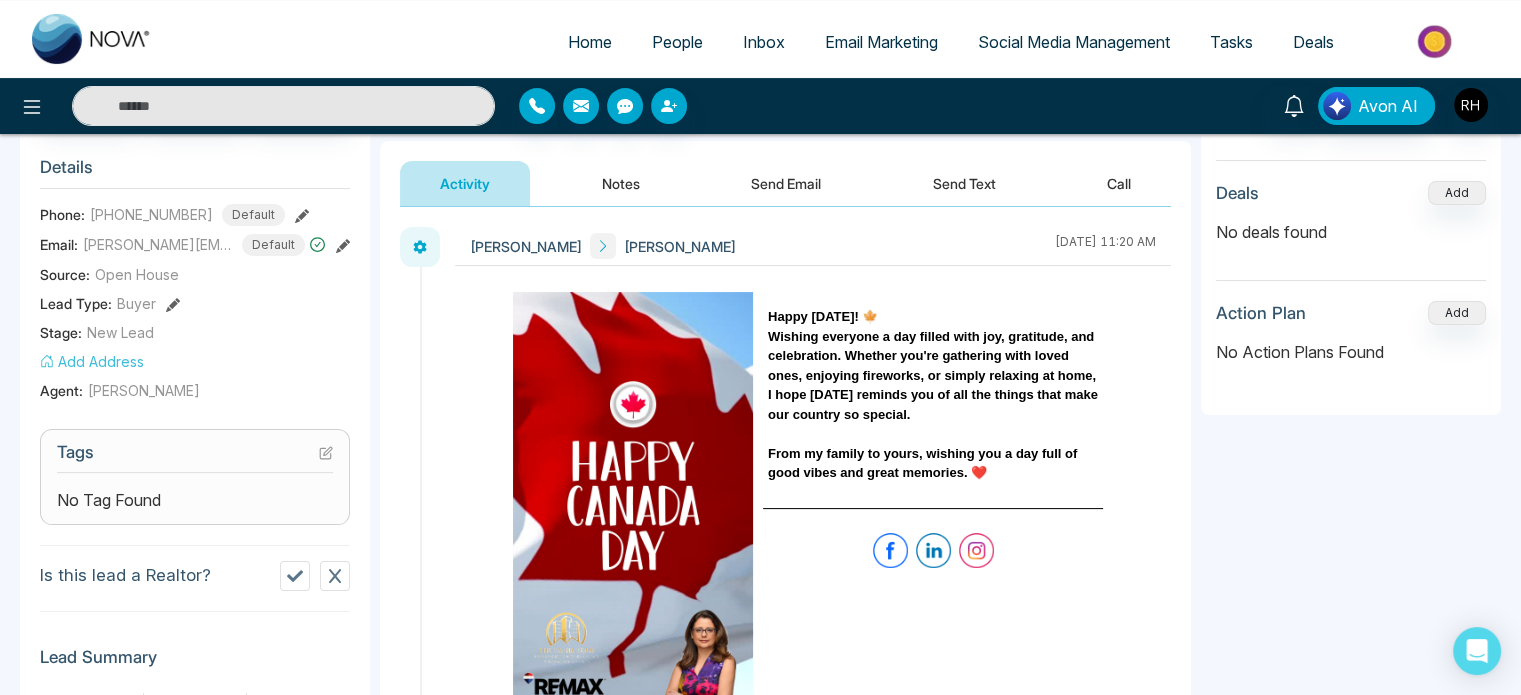 scroll, scrollTop: 280, scrollLeft: 0, axis: vertical 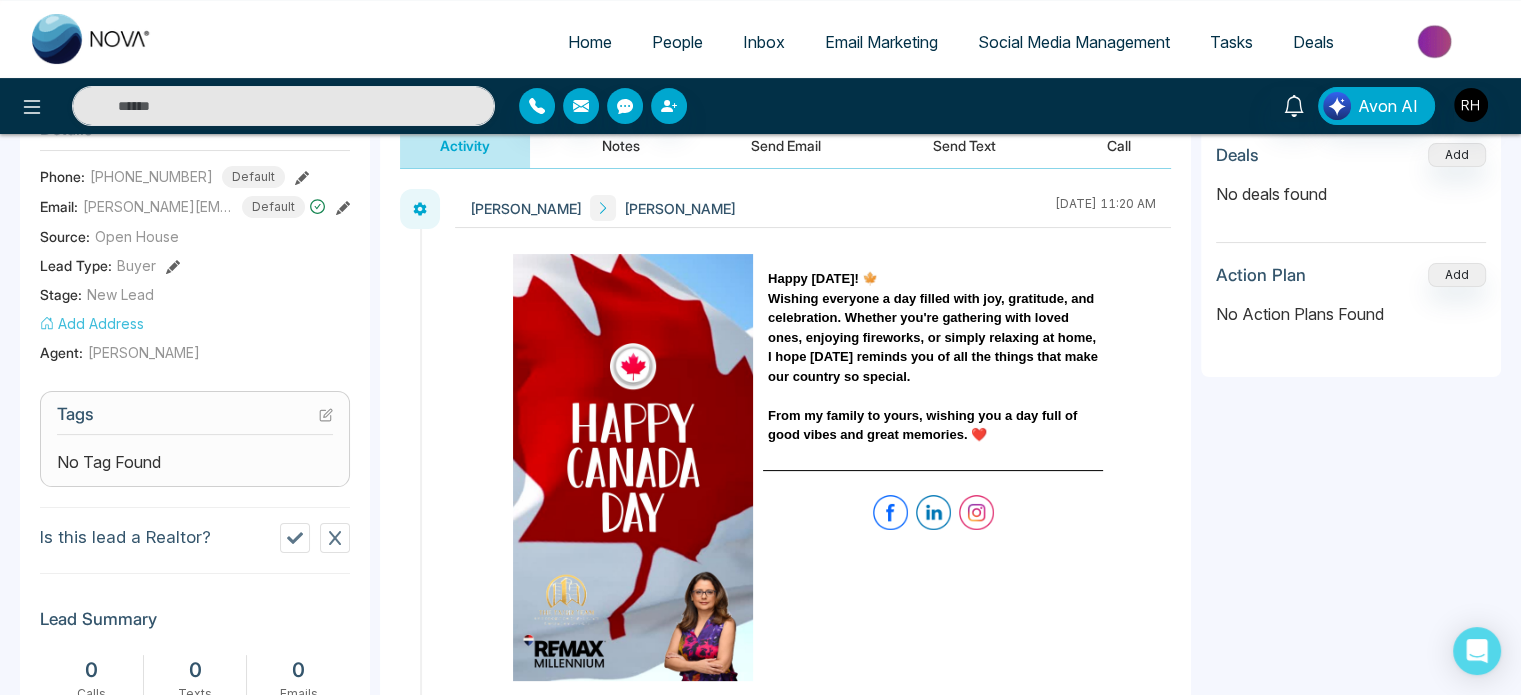 click at bounding box center (976, 512) 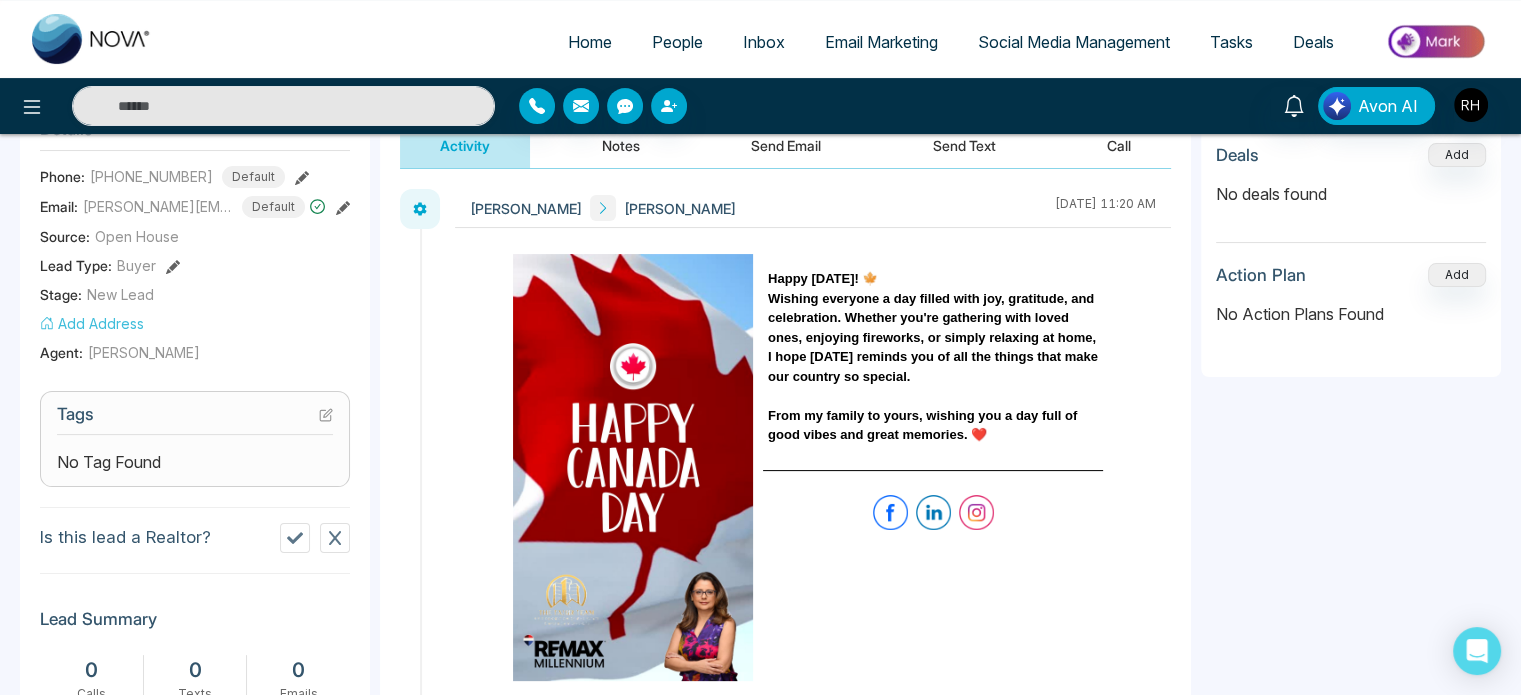 click at bounding box center (933, 512) 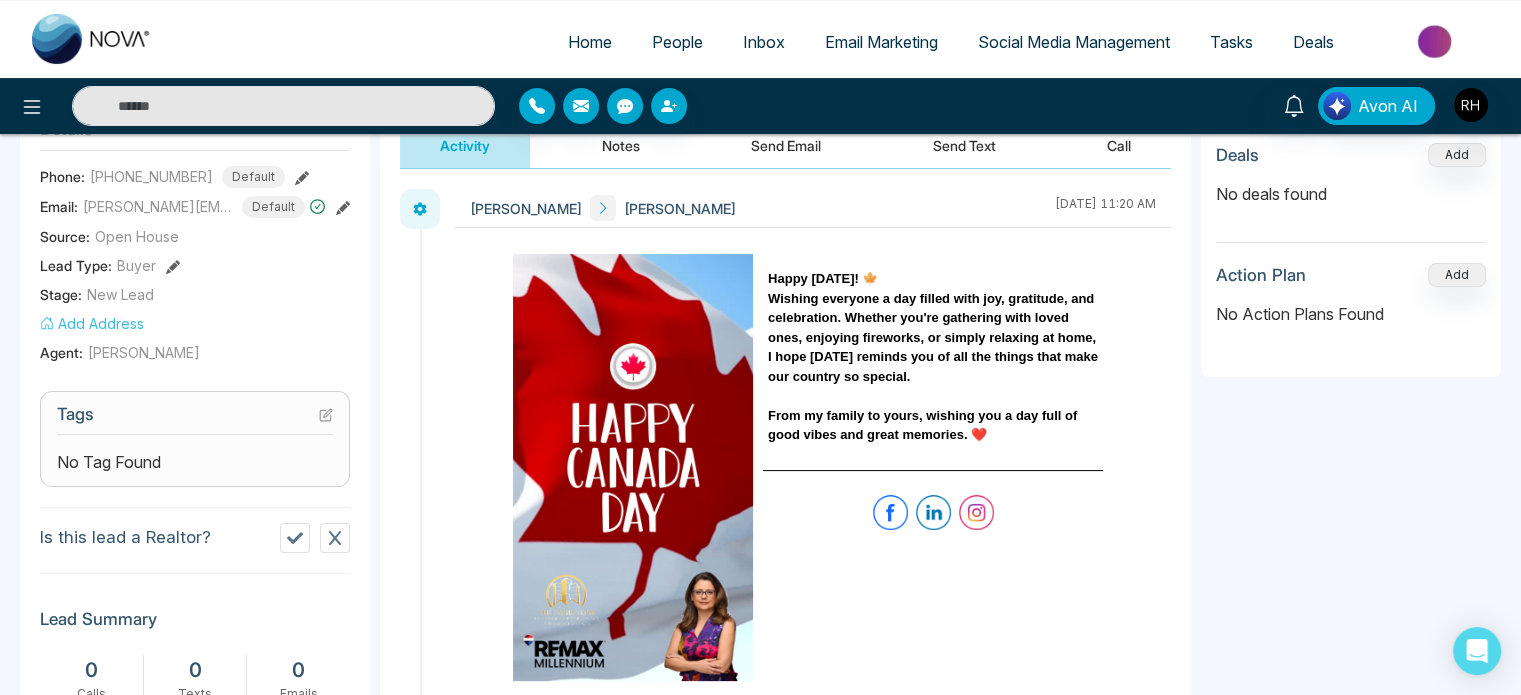 click at bounding box center (890, 512) 